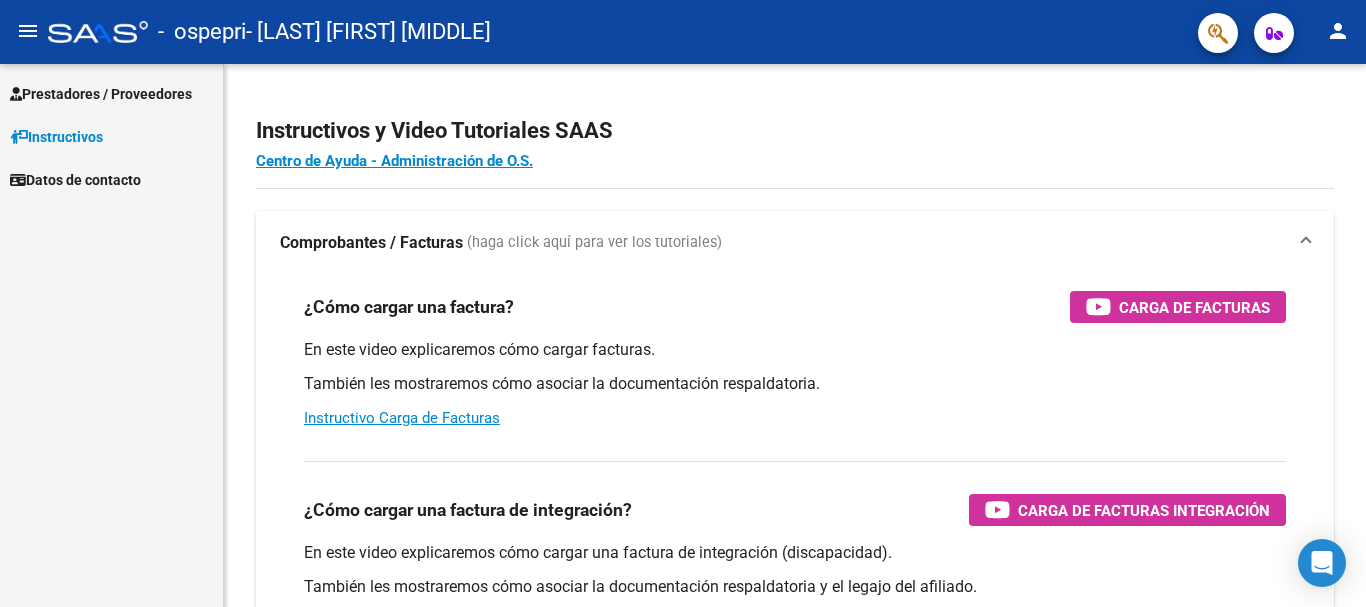scroll, scrollTop: 0, scrollLeft: 0, axis: both 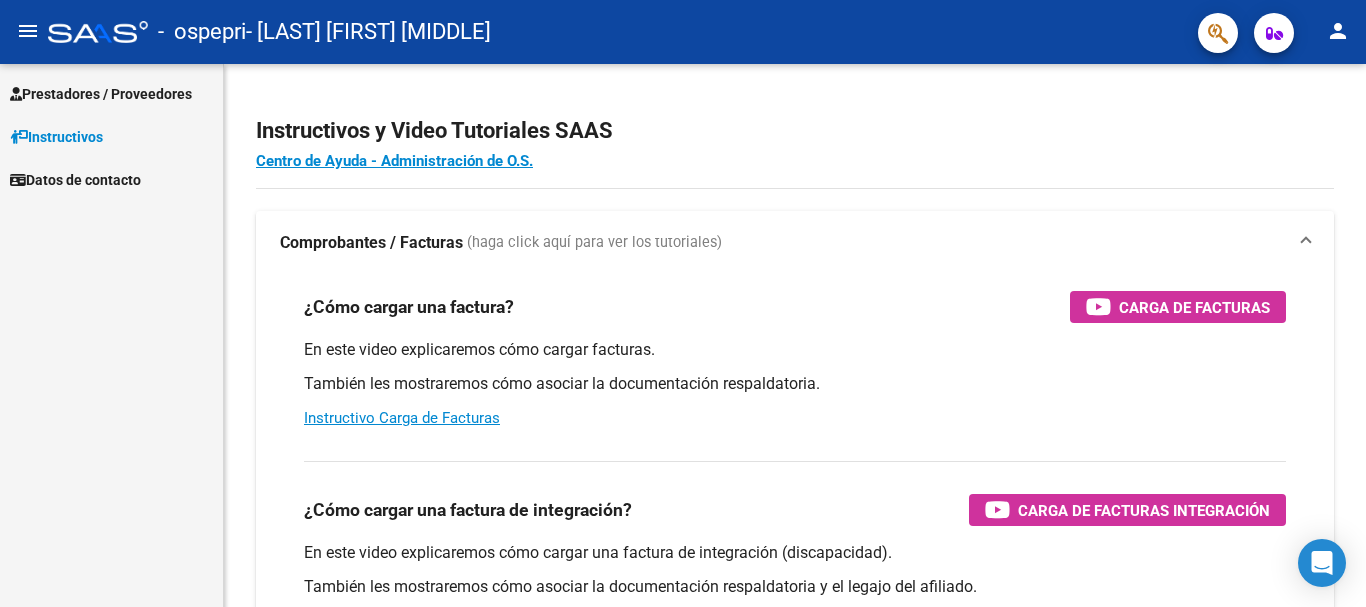 click on "Prestadores / Proveedores" at bounding box center (101, 94) 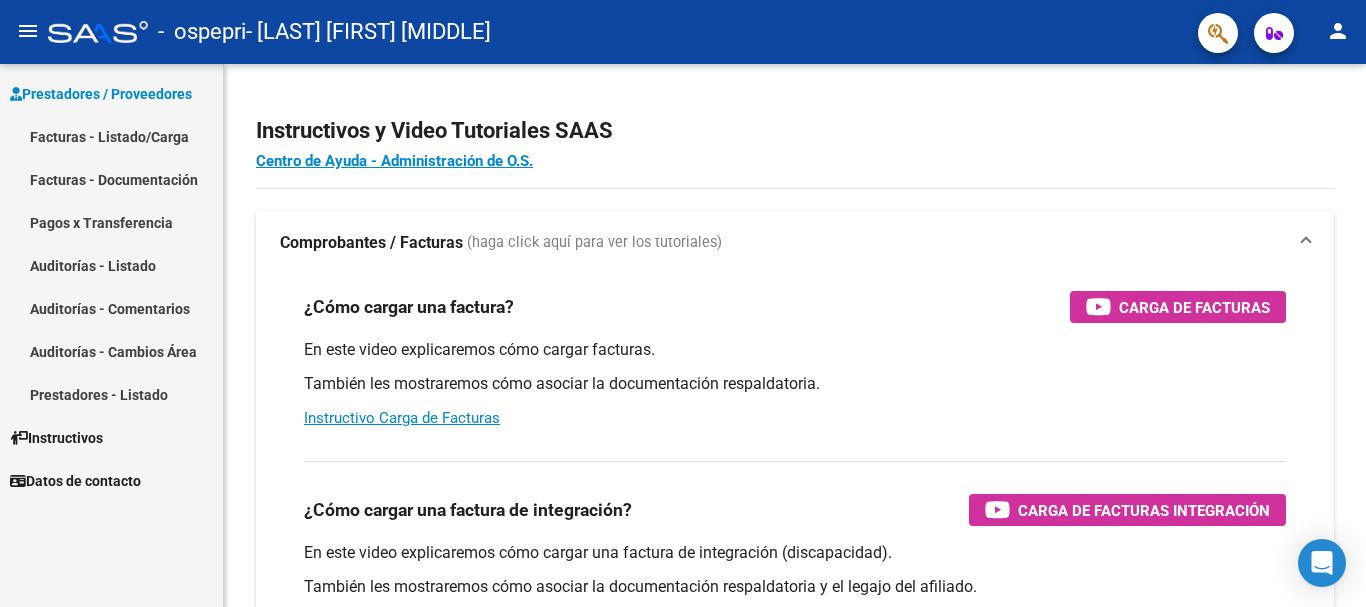 click on "Facturas - Listado/Carga" at bounding box center (111, 136) 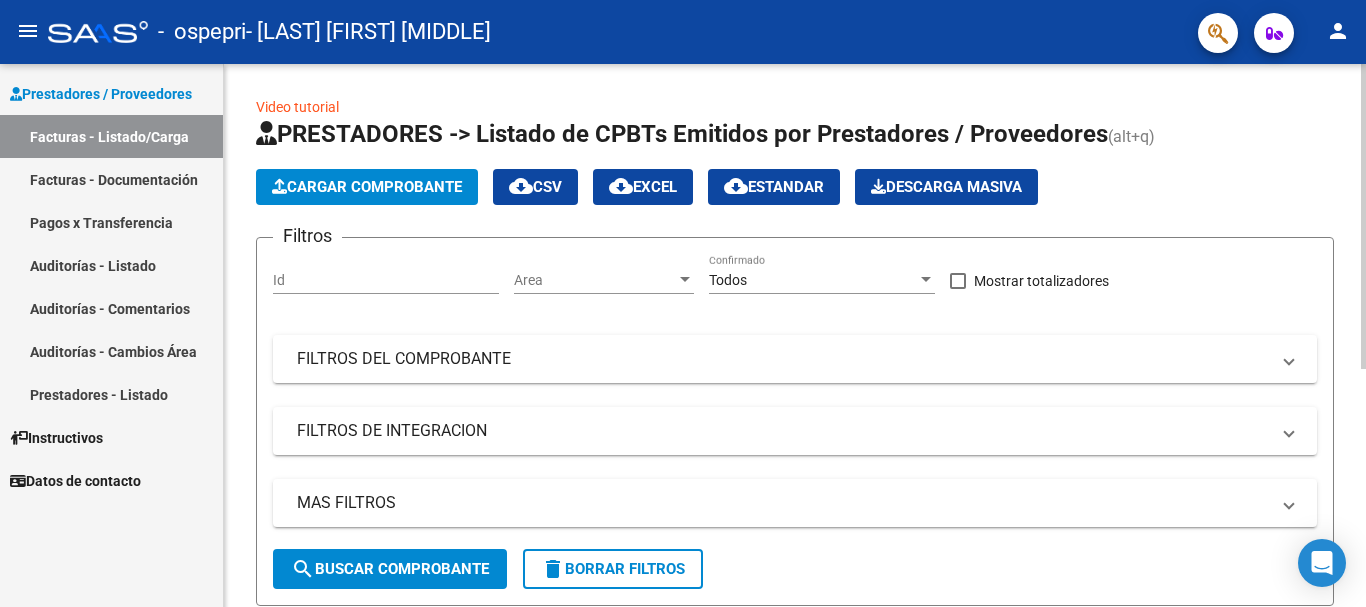 click on "Cargar Comprobante" 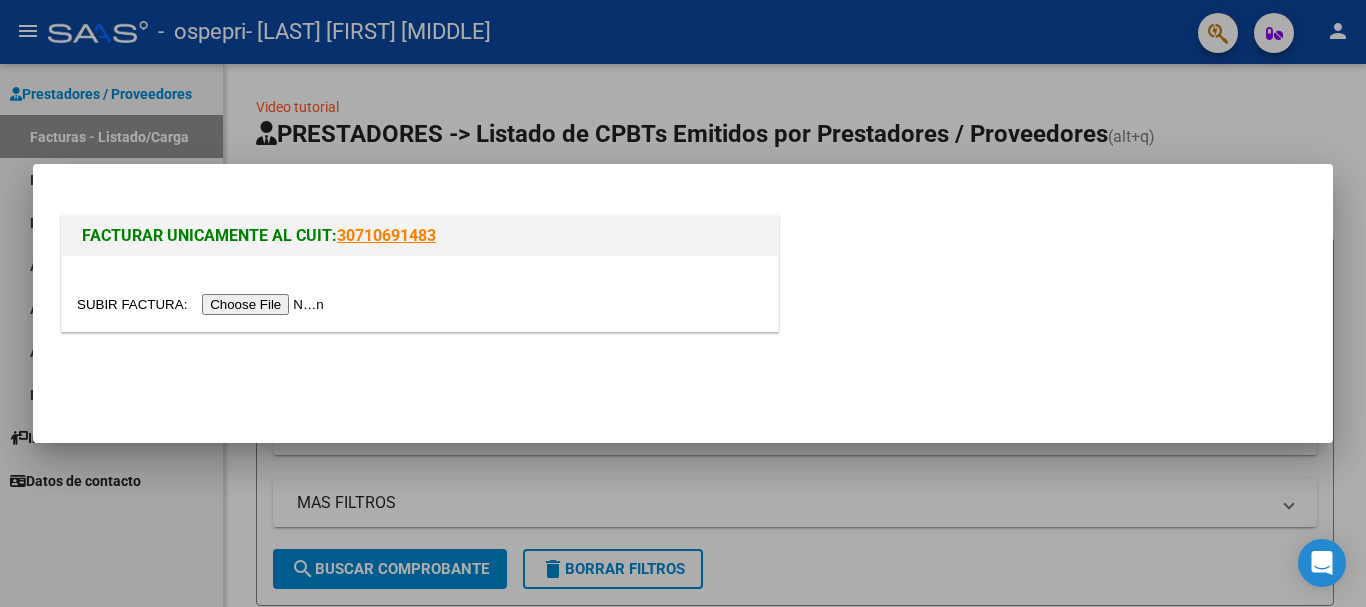 click at bounding box center (683, 303) 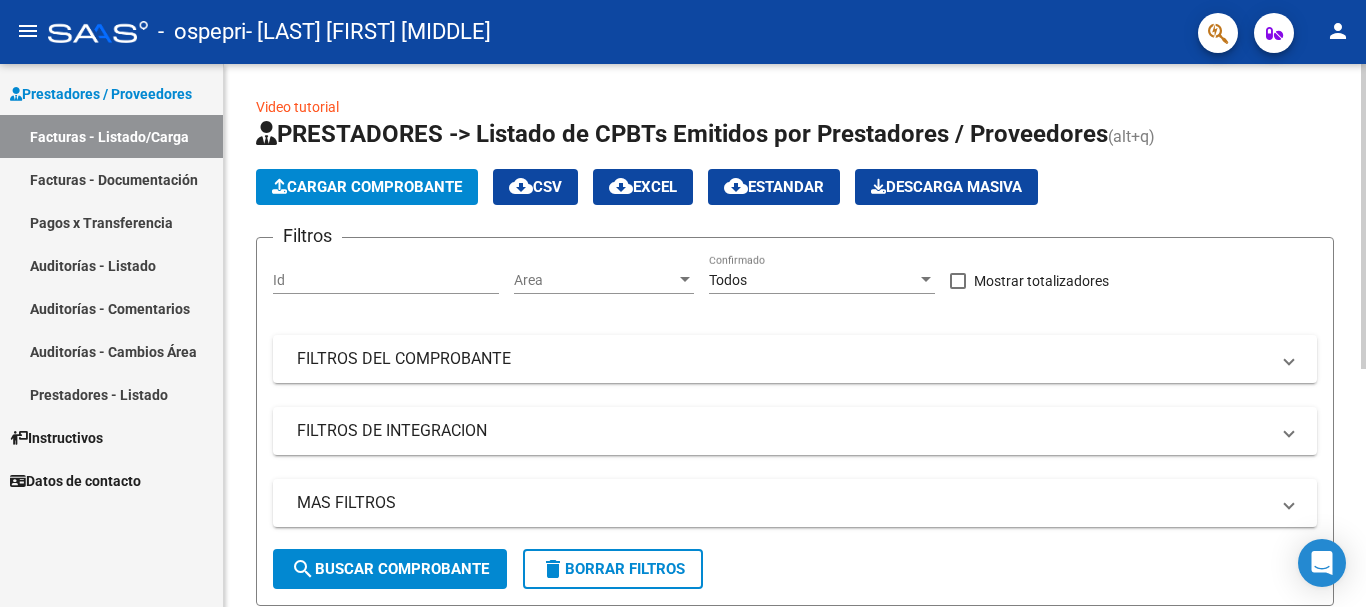 click on "Cargar Comprobante" 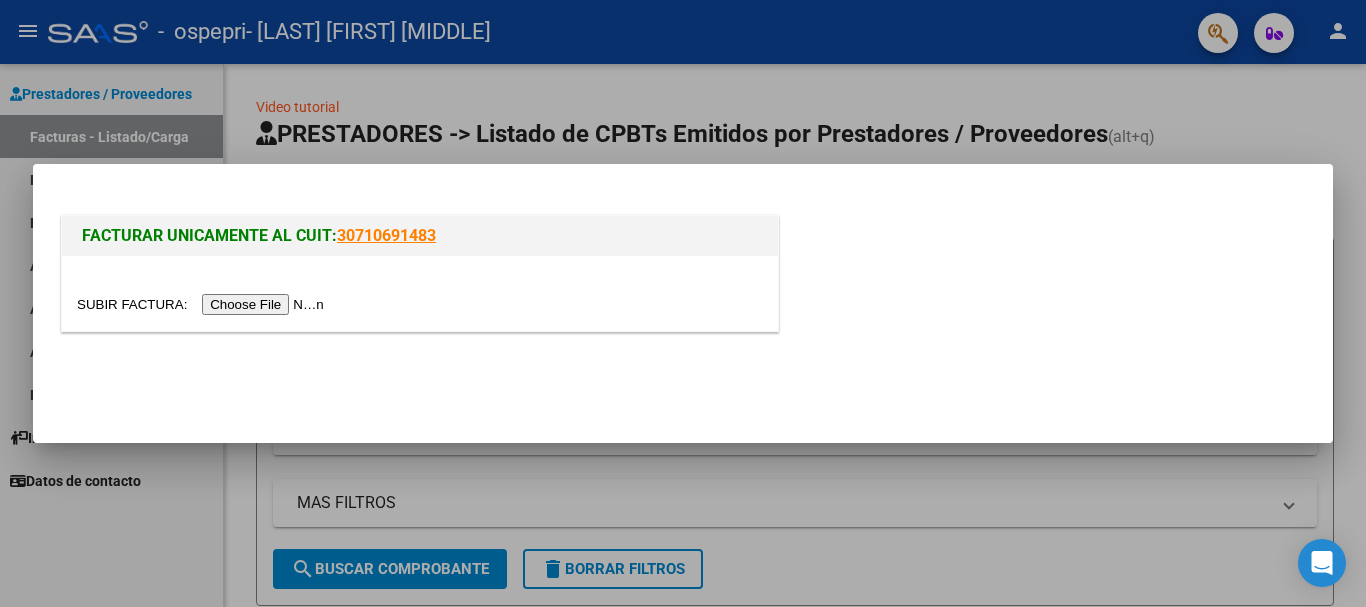 click at bounding box center [203, 304] 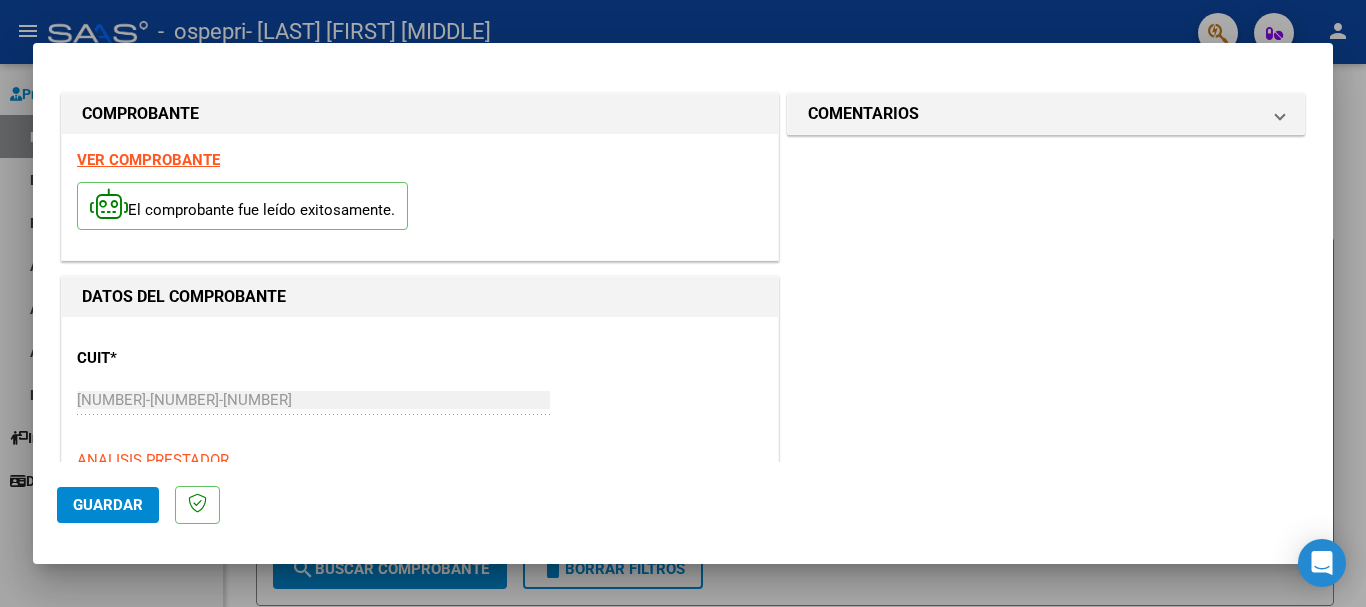 click on "Guardar" 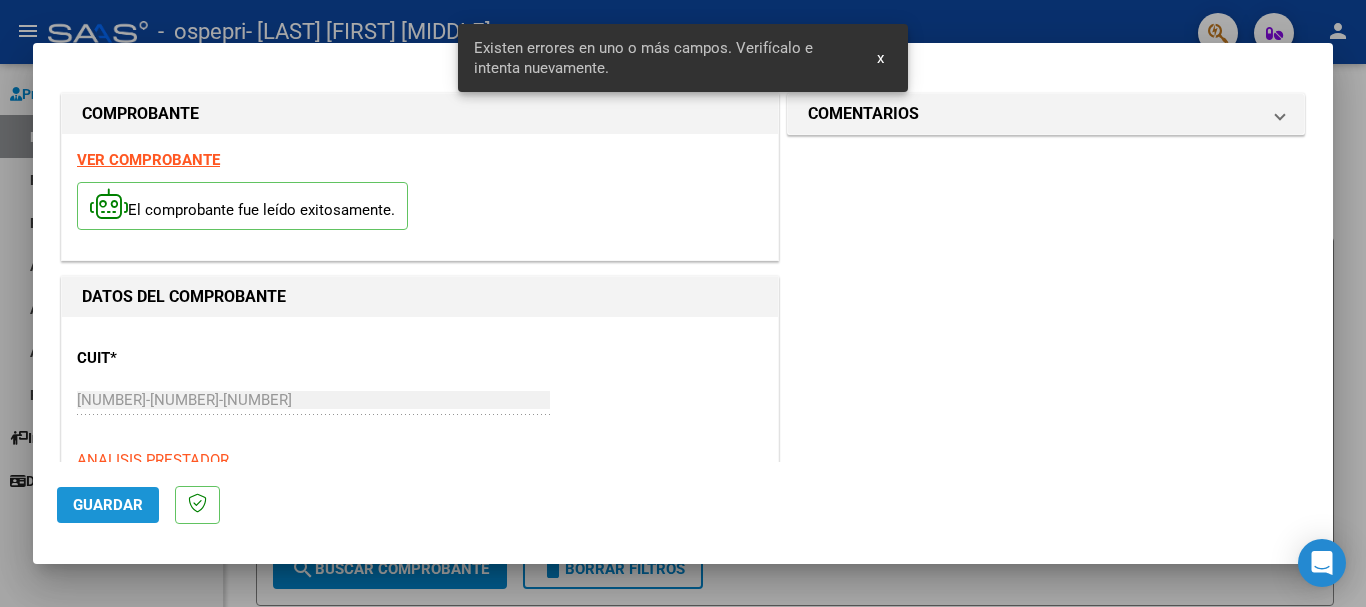 scroll, scrollTop: 462, scrollLeft: 0, axis: vertical 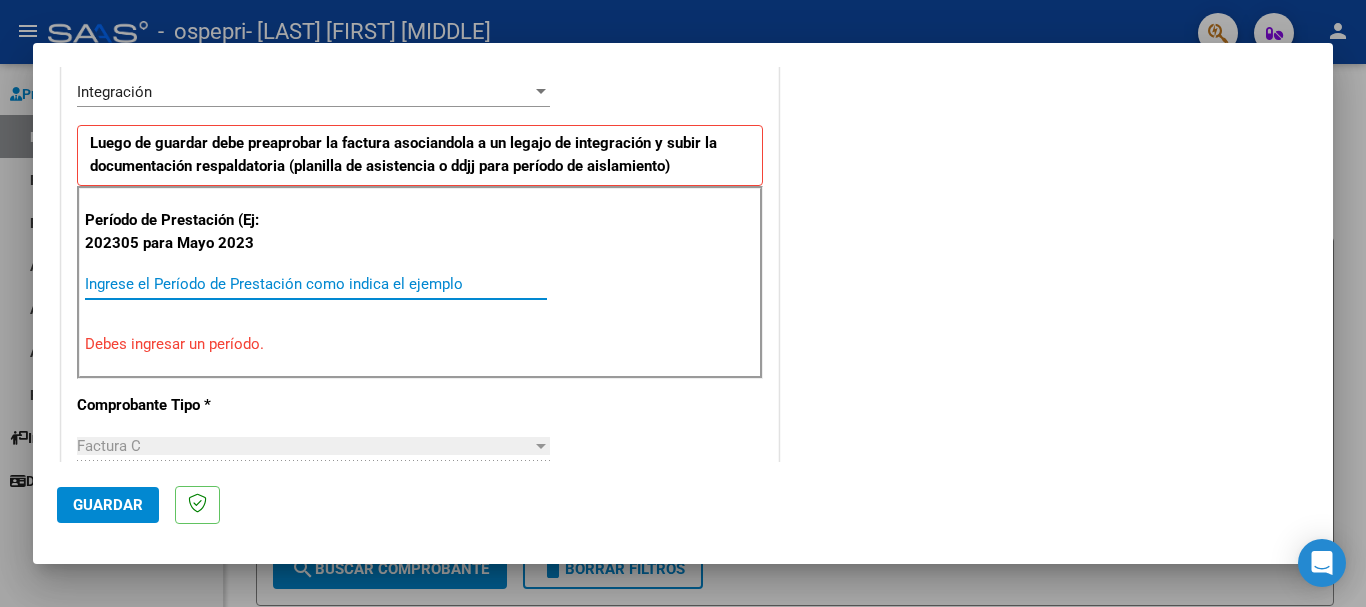 click on "Ingrese el Período de Prestación como indica el ejemplo" at bounding box center [316, 284] 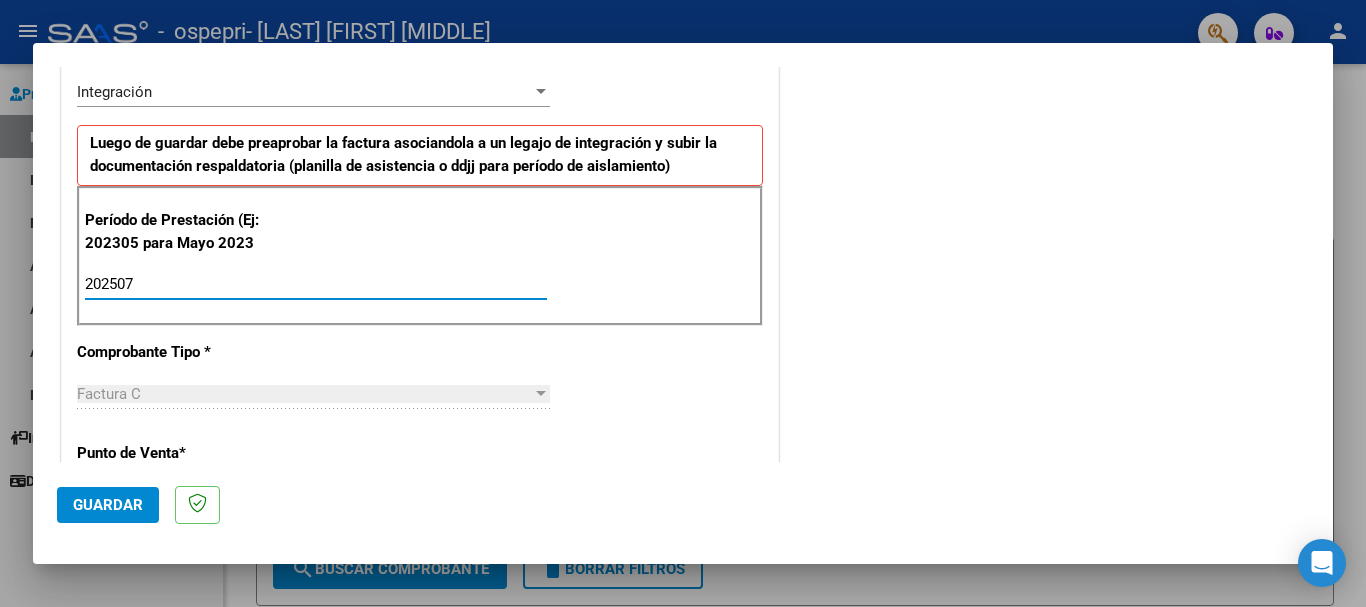 type on "202507" 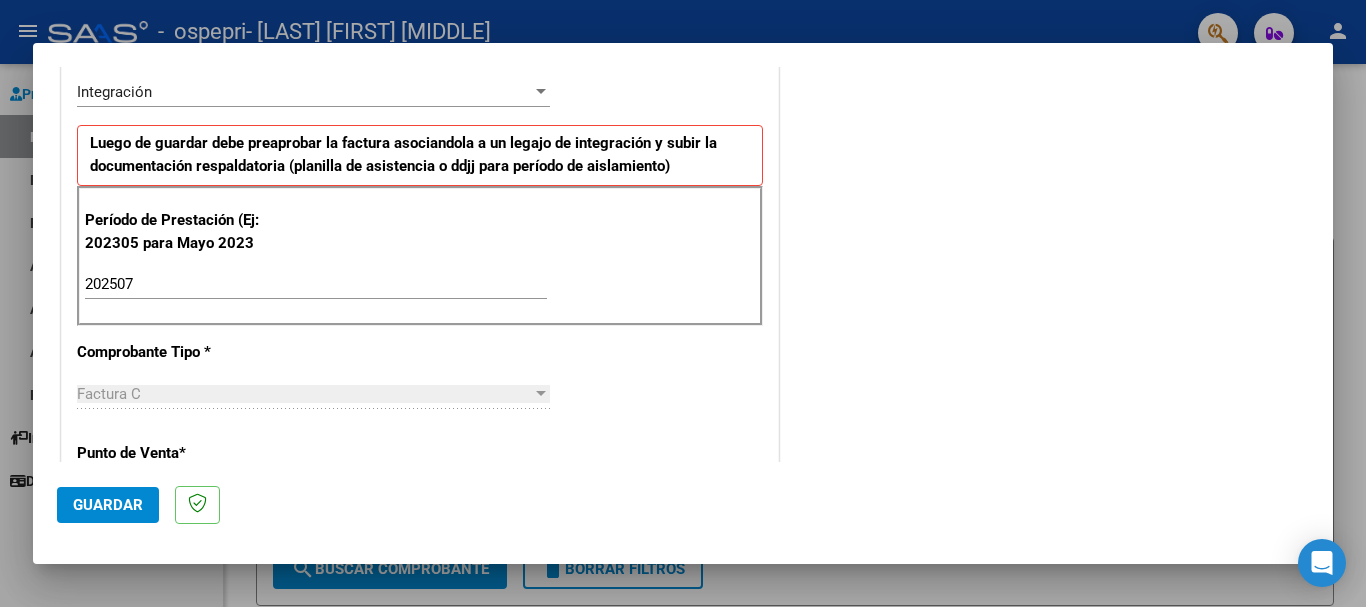 click at bounding box center (541, 394) 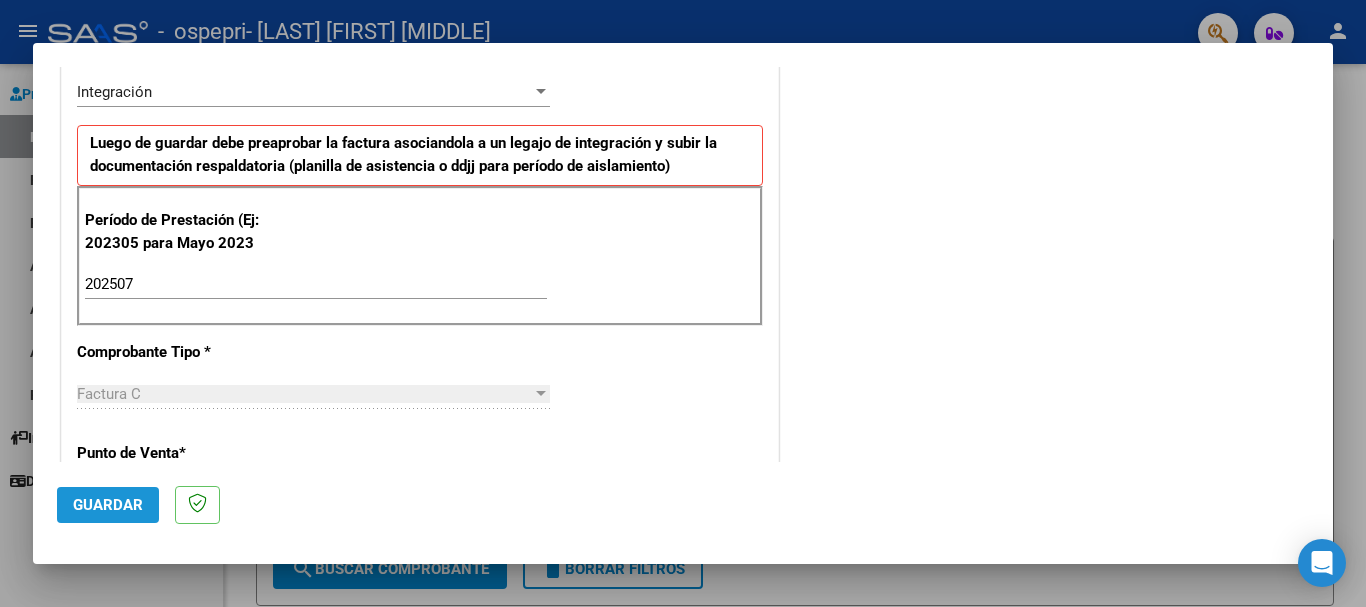 click on "Guardar" 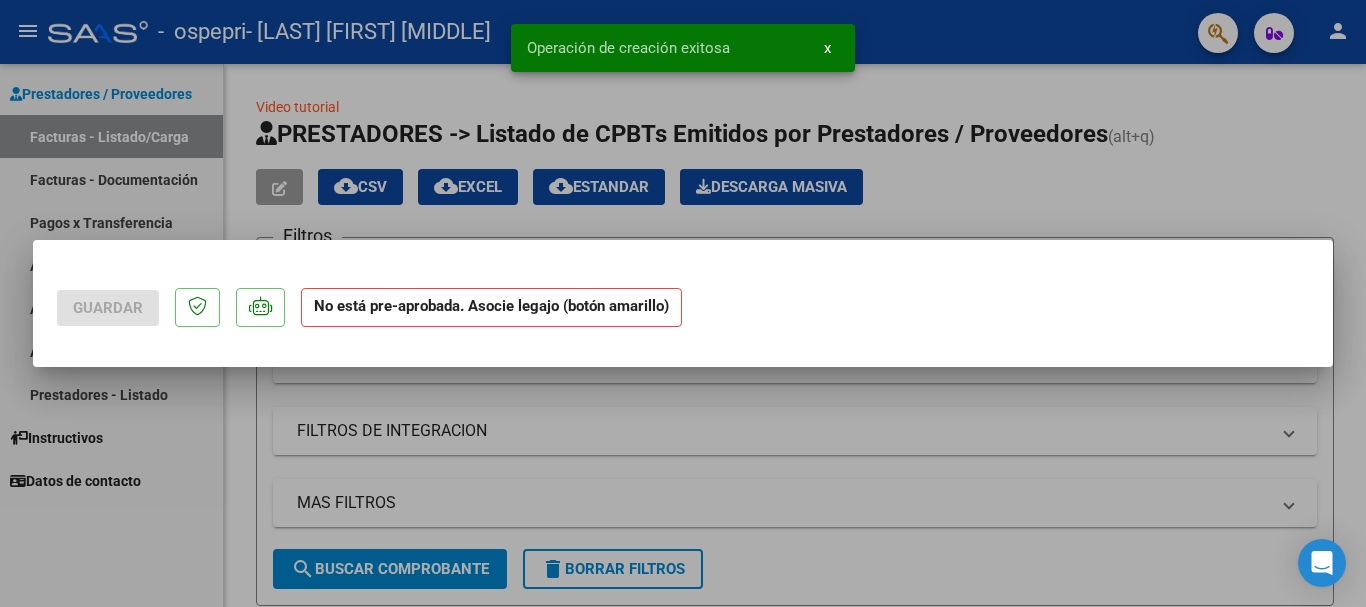 scroll, scrollTop: 0, scrollLeft: 0, axis: both 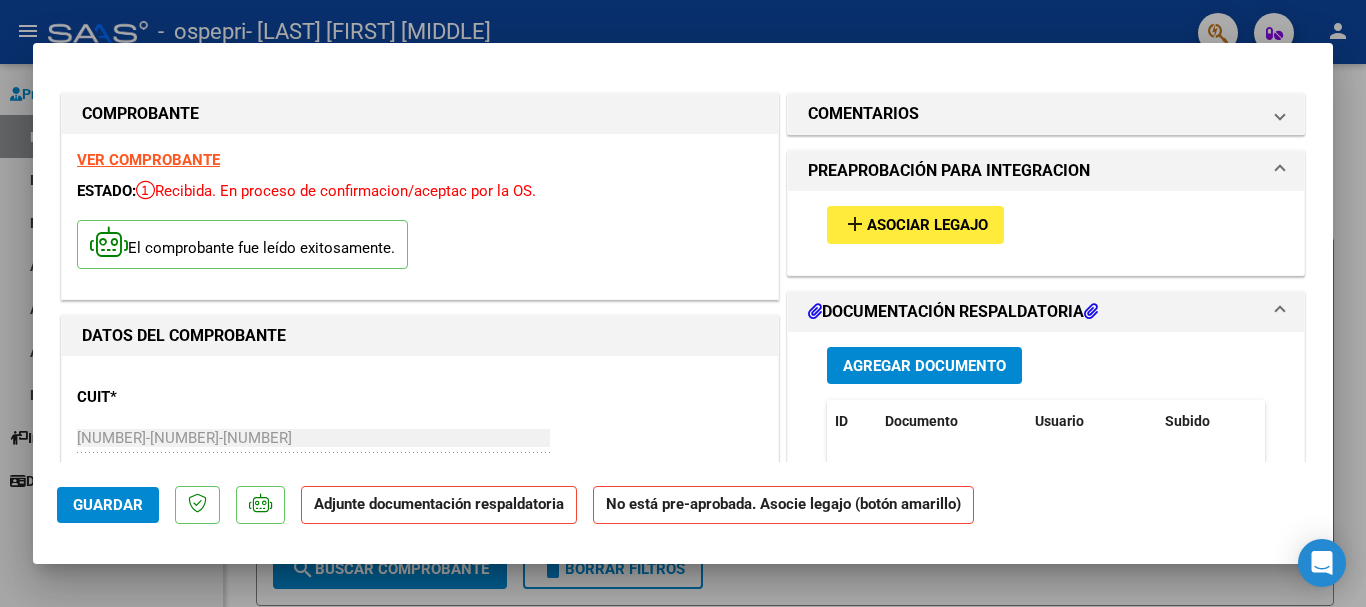 click on "Agregar Documento" at bounding box center (924, 366) 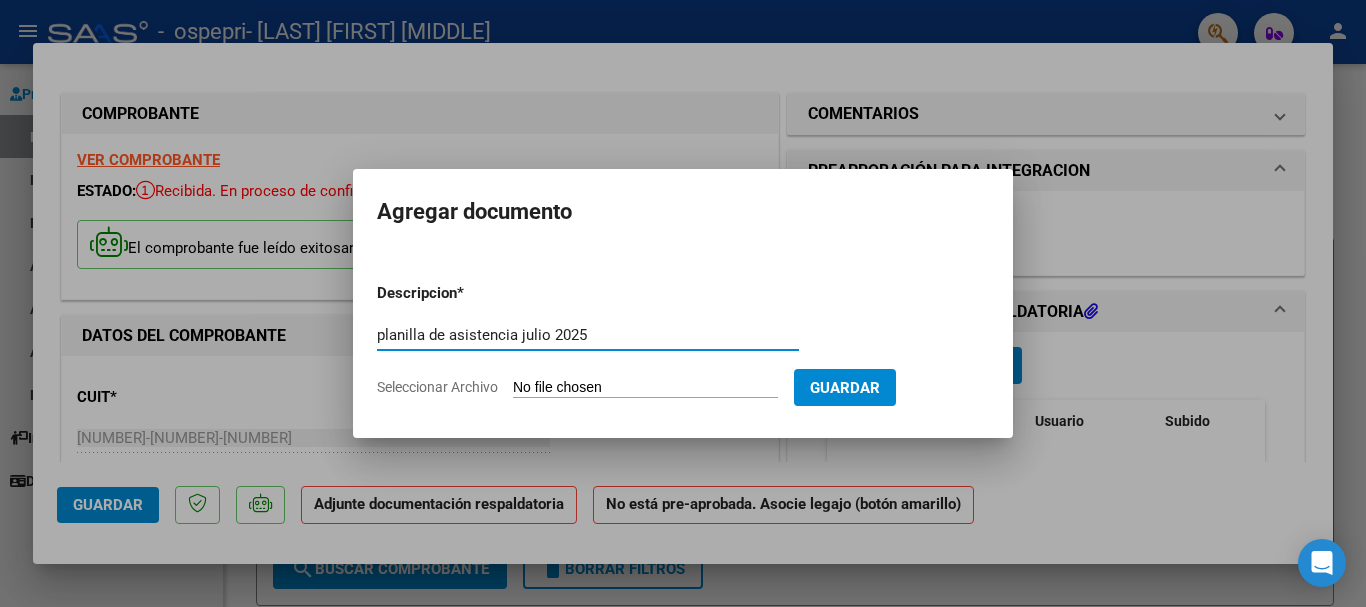 type on "planilla de asistencia julio 2025" 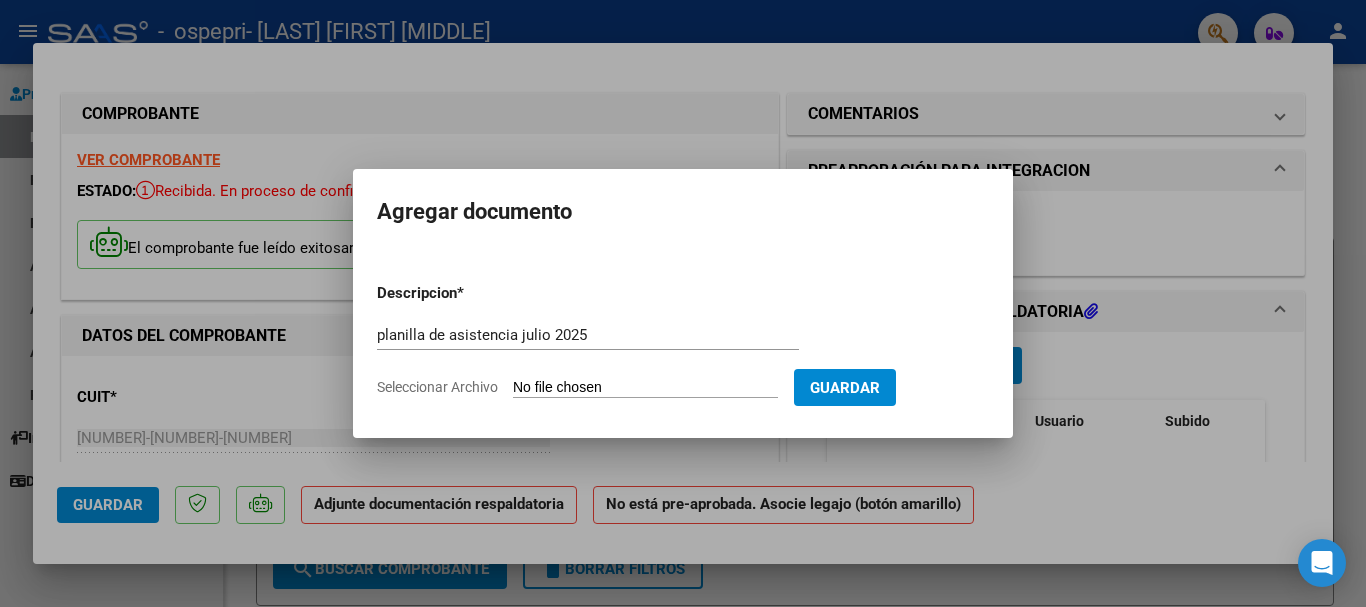 click on "Seleccionar Archivo" at bounding box center [645, 388] 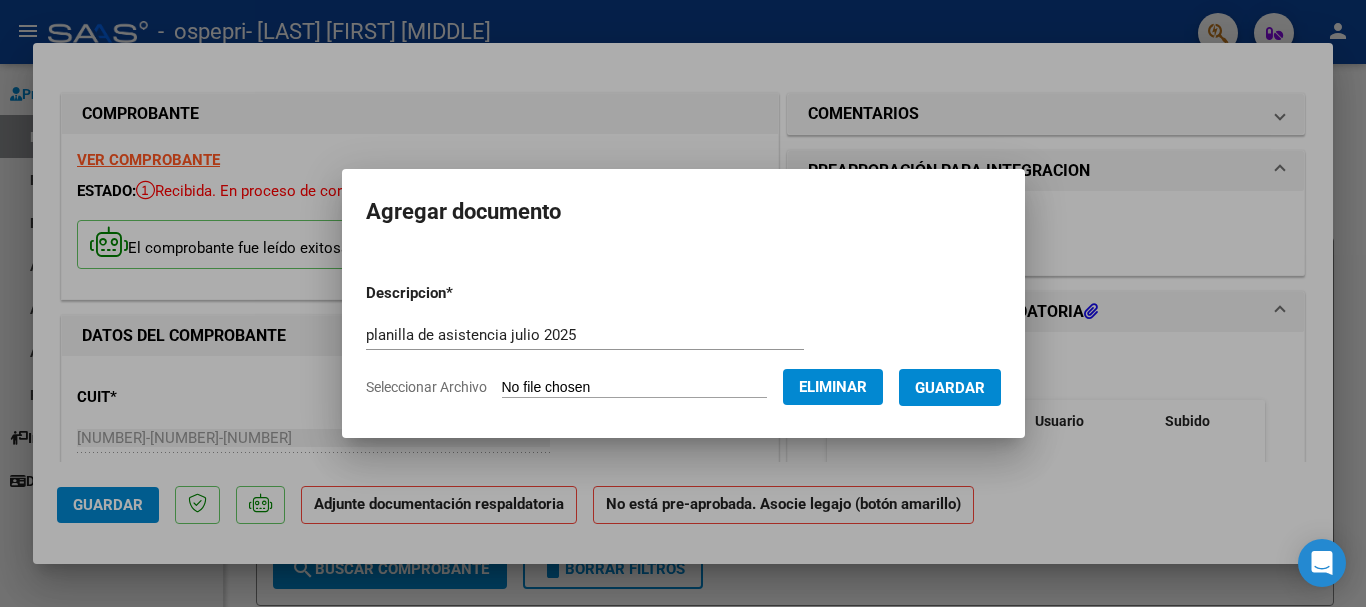 click on "Guardar" at bounding box center (950, 388) 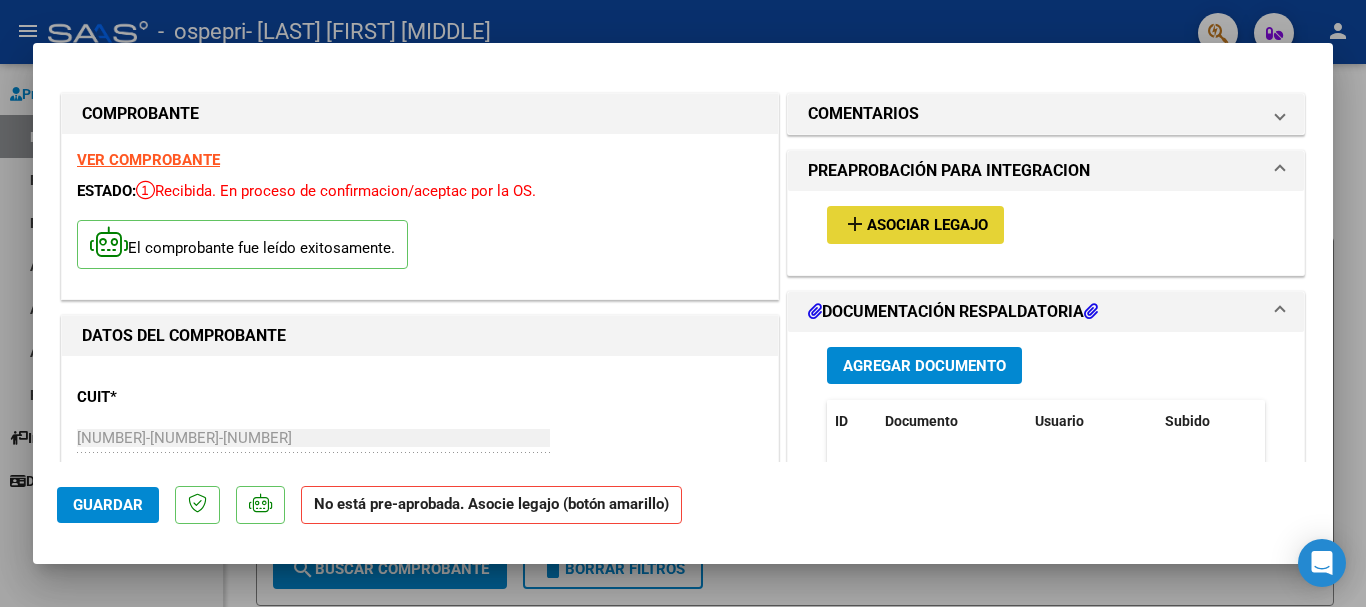 click on "add Asociar Legajo" at bounding box center (915, 224) 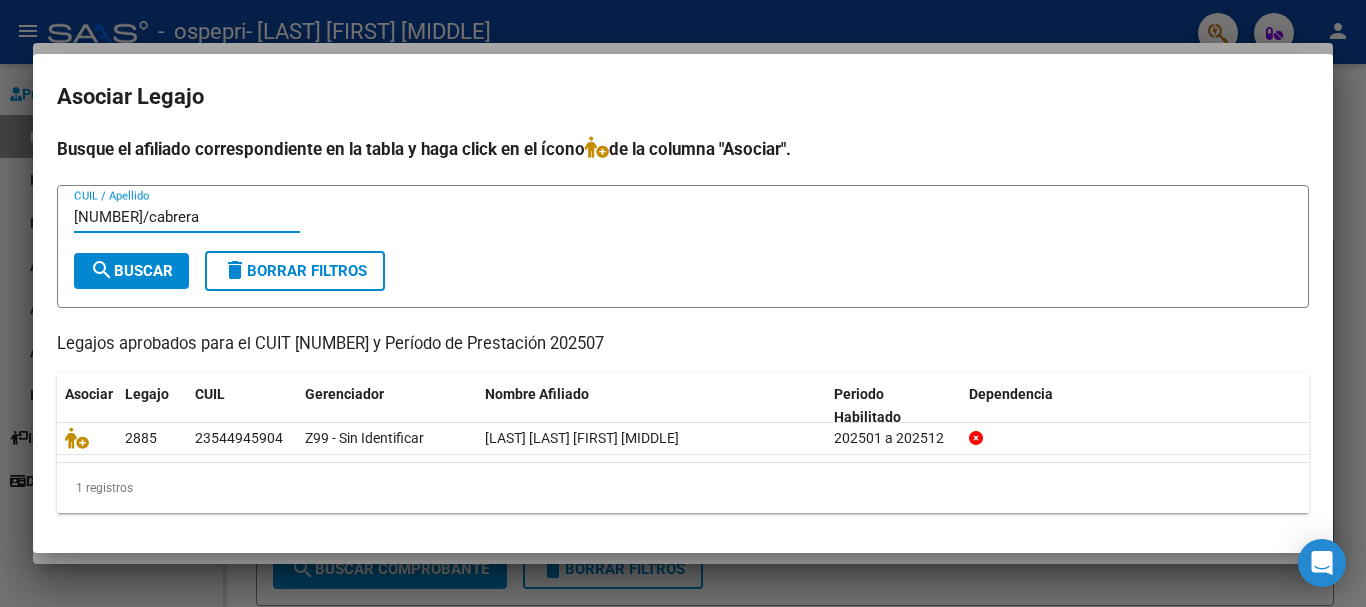 type on "[NUMBER]/cabrera" 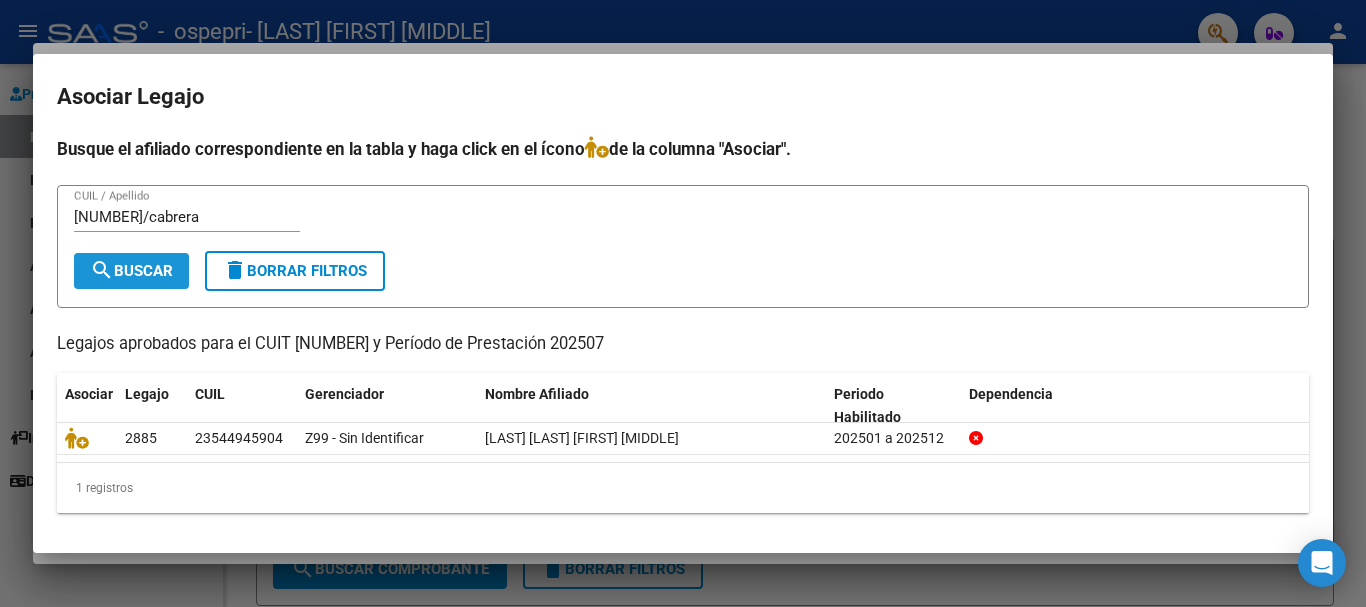 click on "search  Buscar" at bounding box center (131, 271) 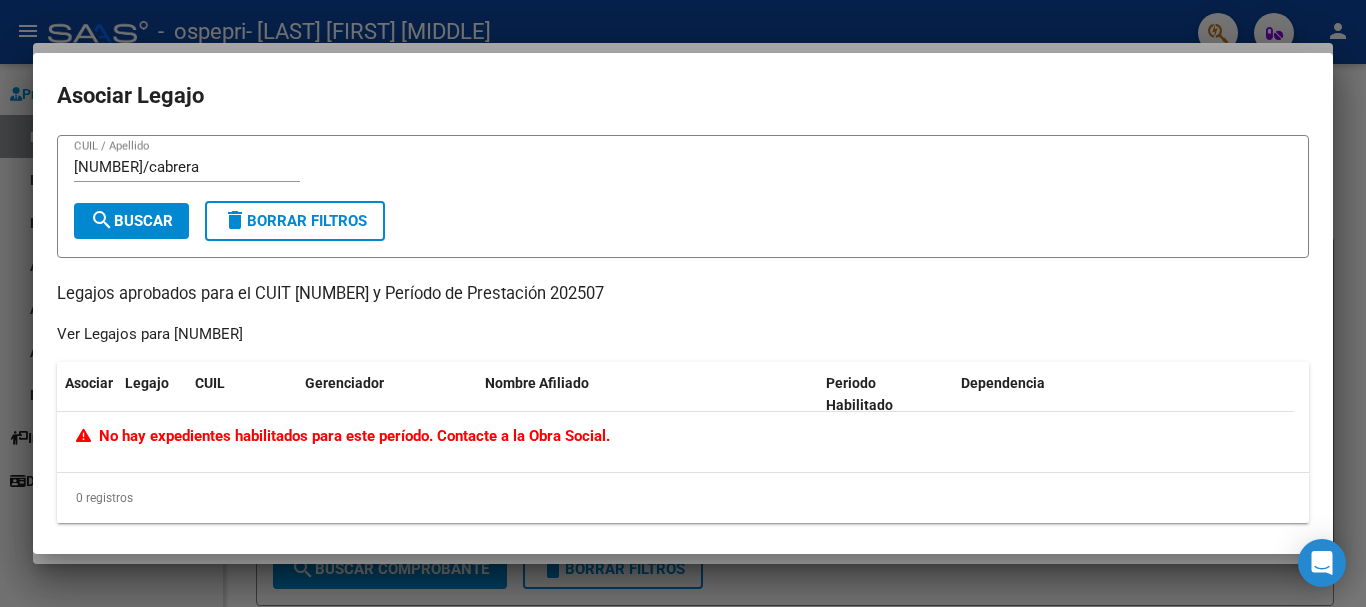 click at bounding box center [683, 303] 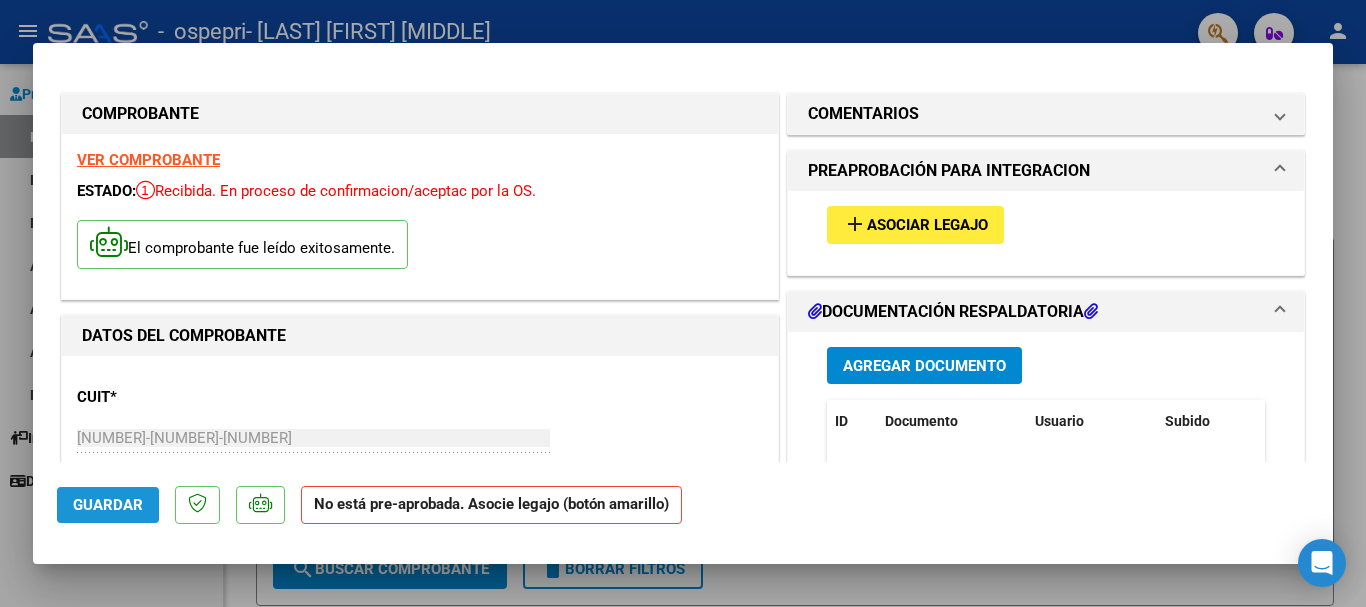 click on "Guardar" 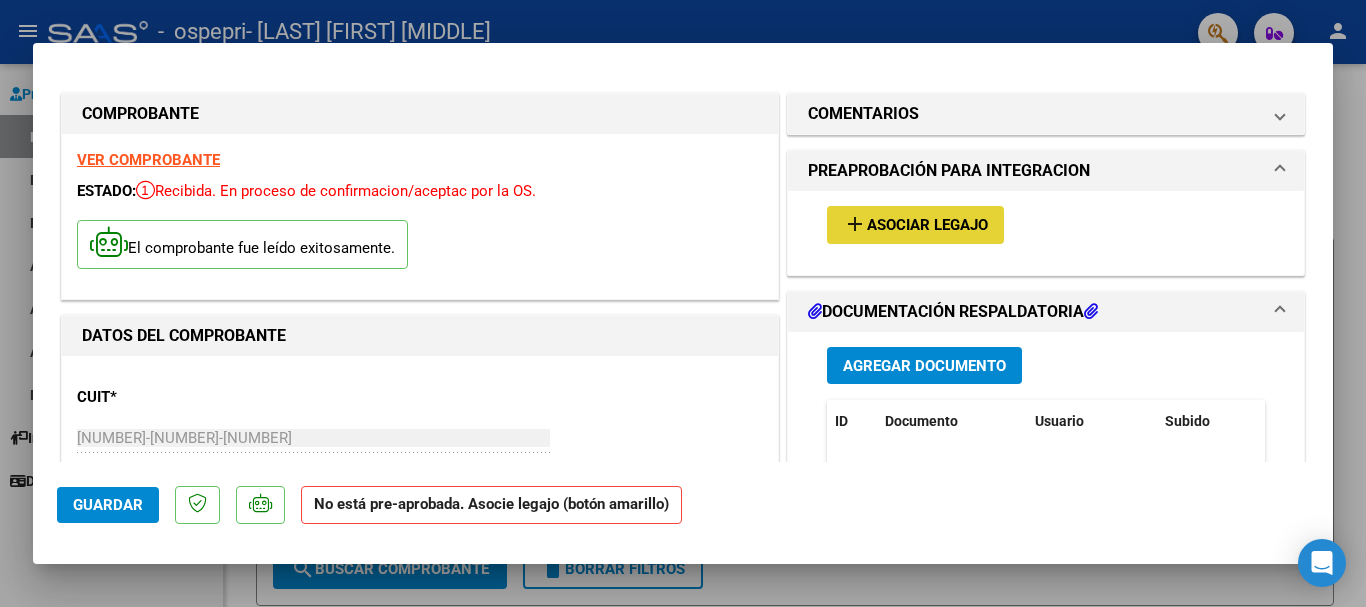 click on "Asociar Legajo" at bounding box center (927, 226) 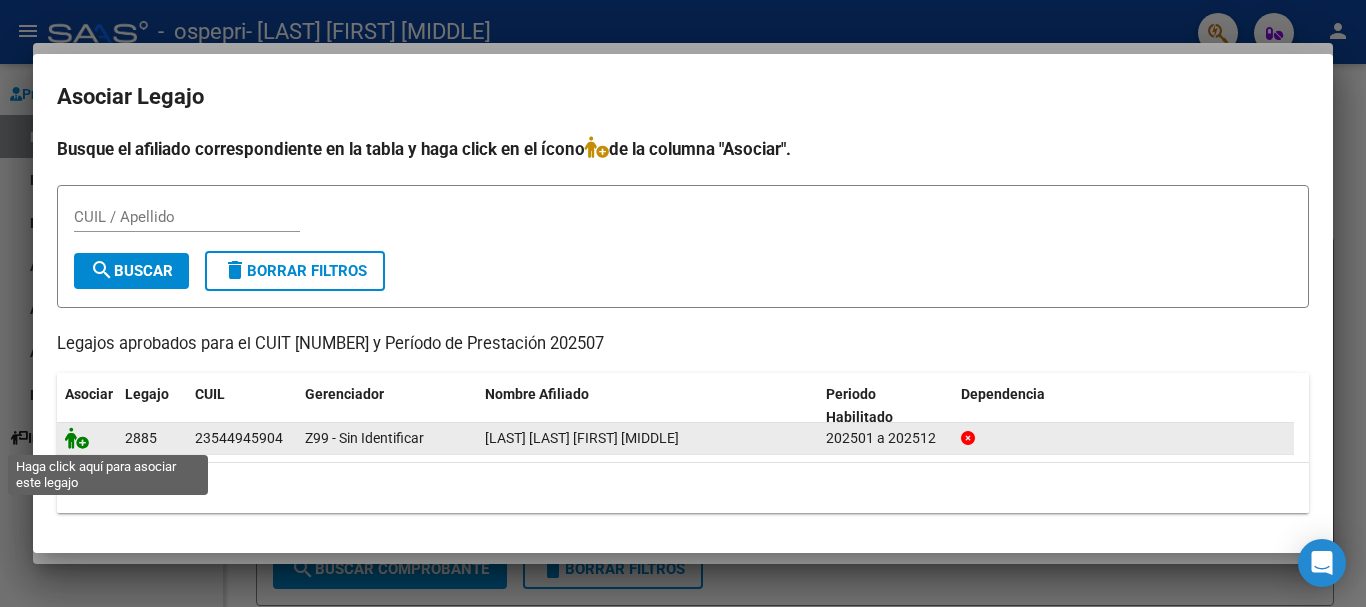 click 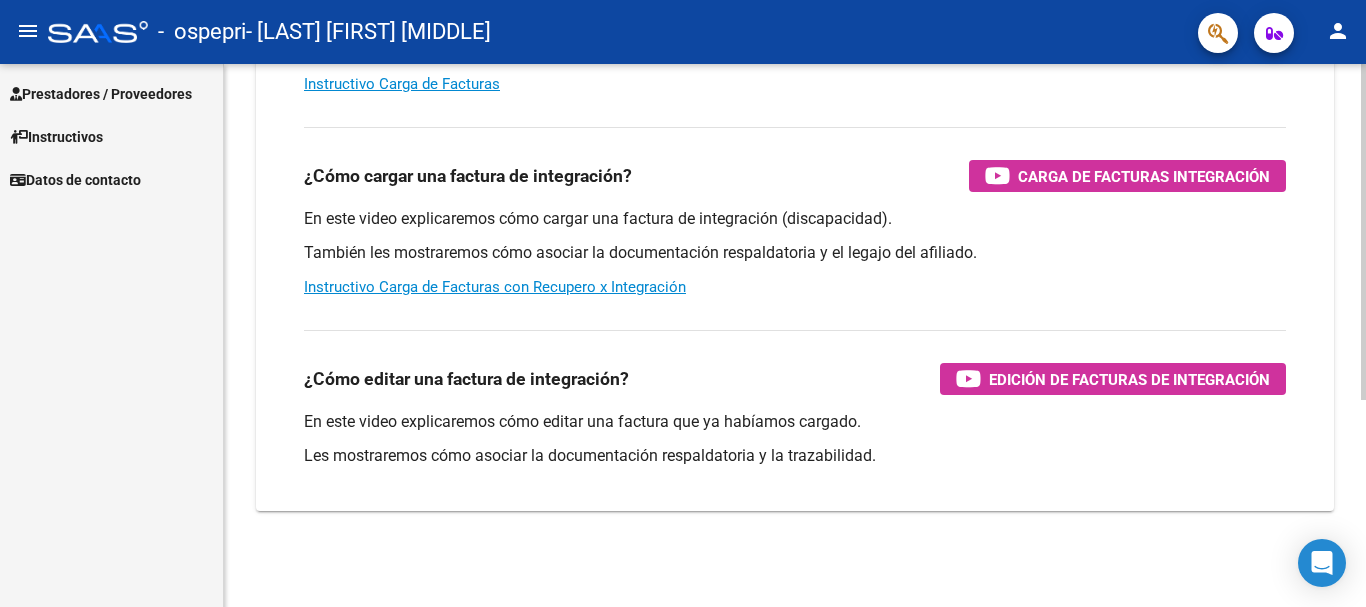 scroll, scrollTop: 0, scrollLeft: 0, axis: both 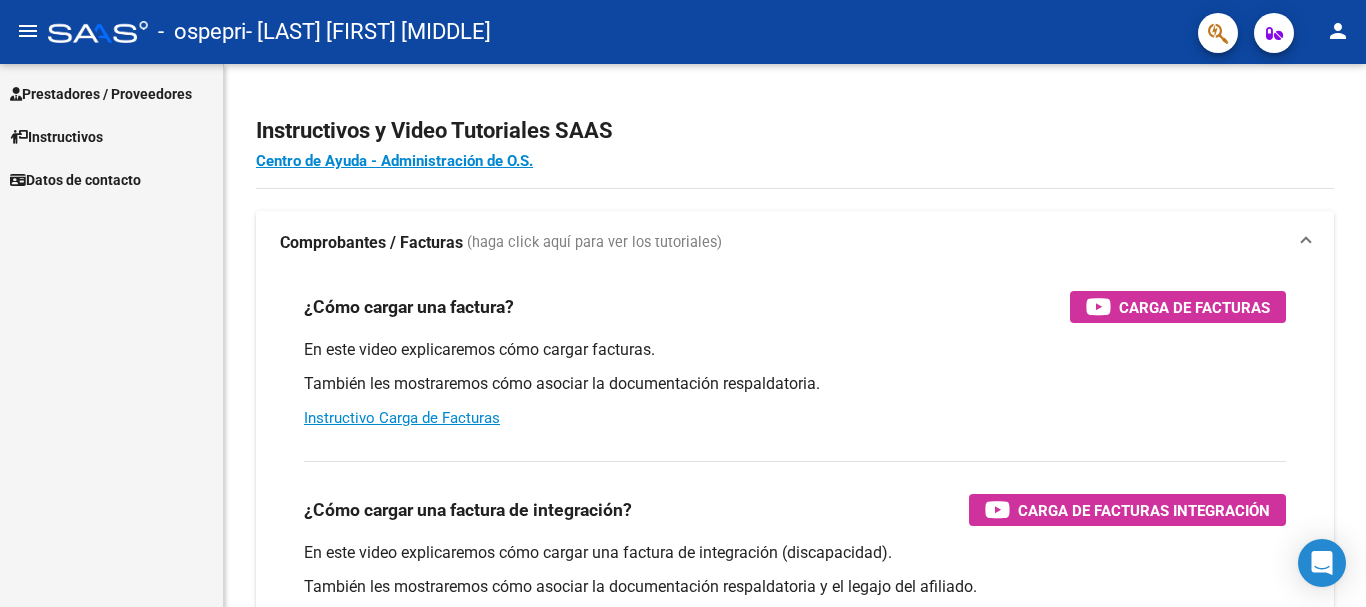 click on "Prestadores / Proveedores" at bounding box center [101, 94] 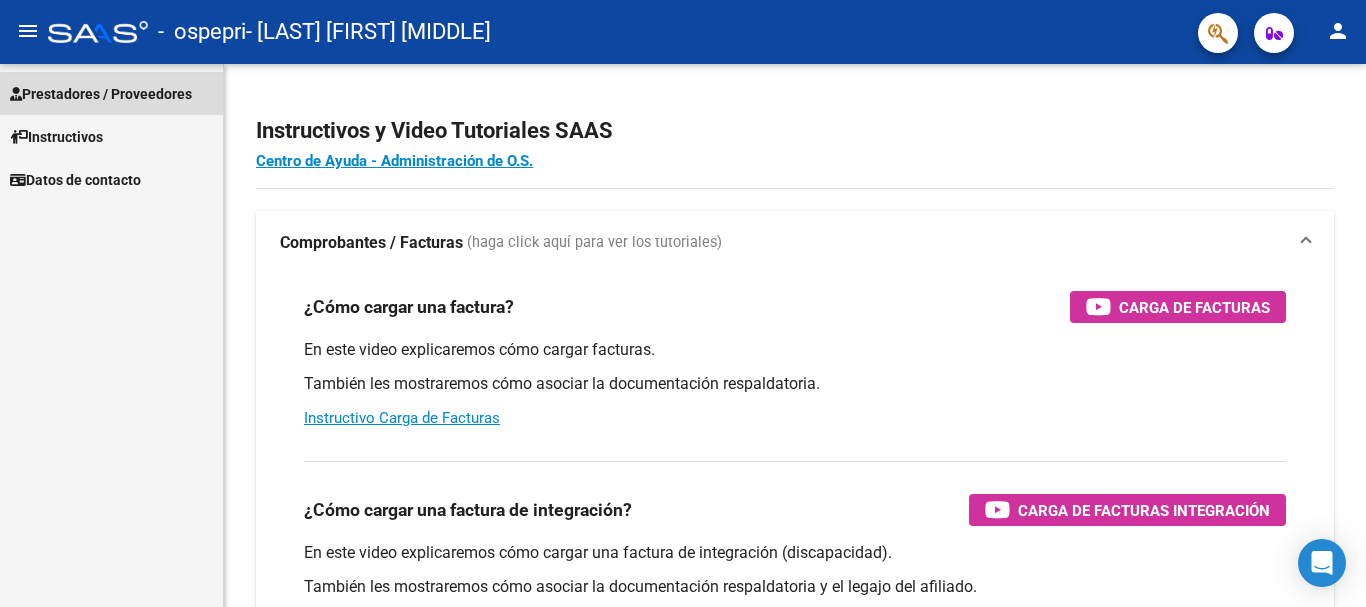 click on "Prestadores / Proveedores" at bounding box center [101, 94] 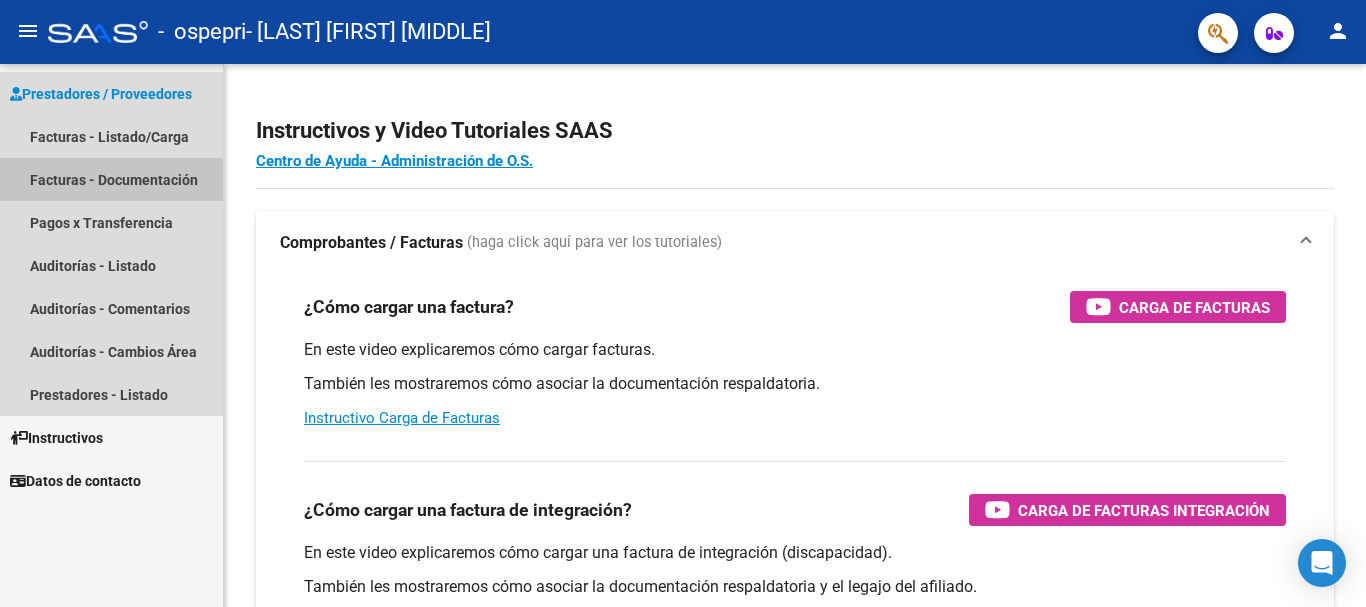 click on "Facturas - Documentación" at bounding box center (111, 179) 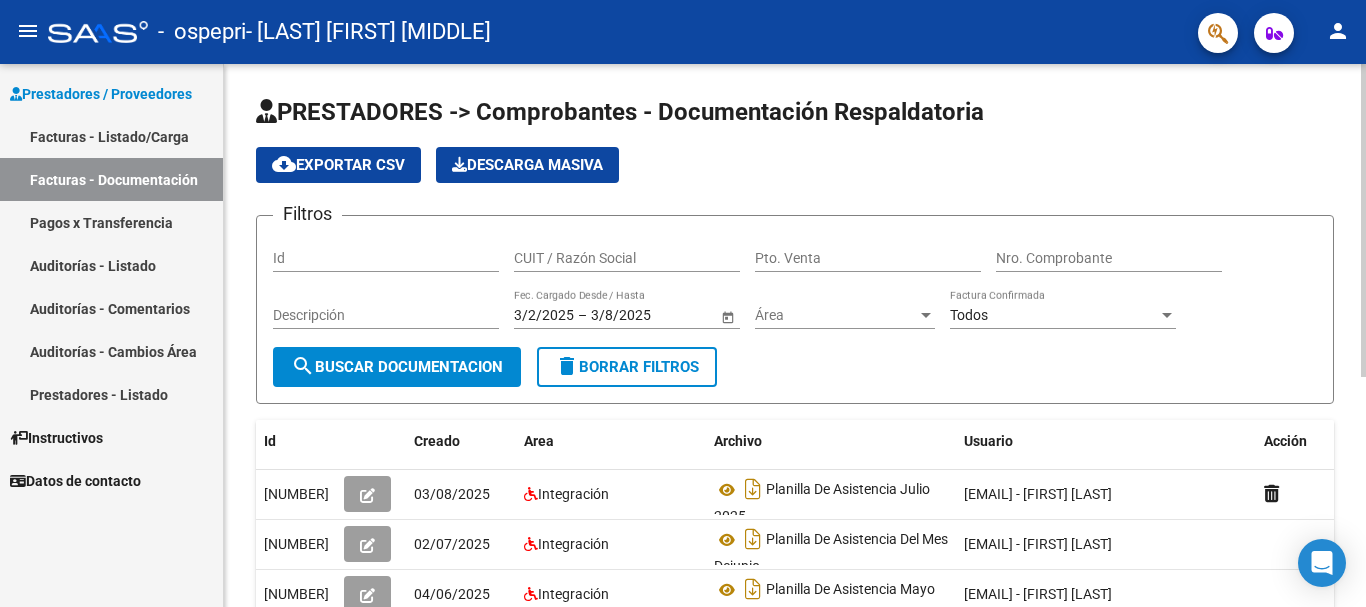 scroll, scrollTop: 100, scrollLeft: 0, axis: vertical 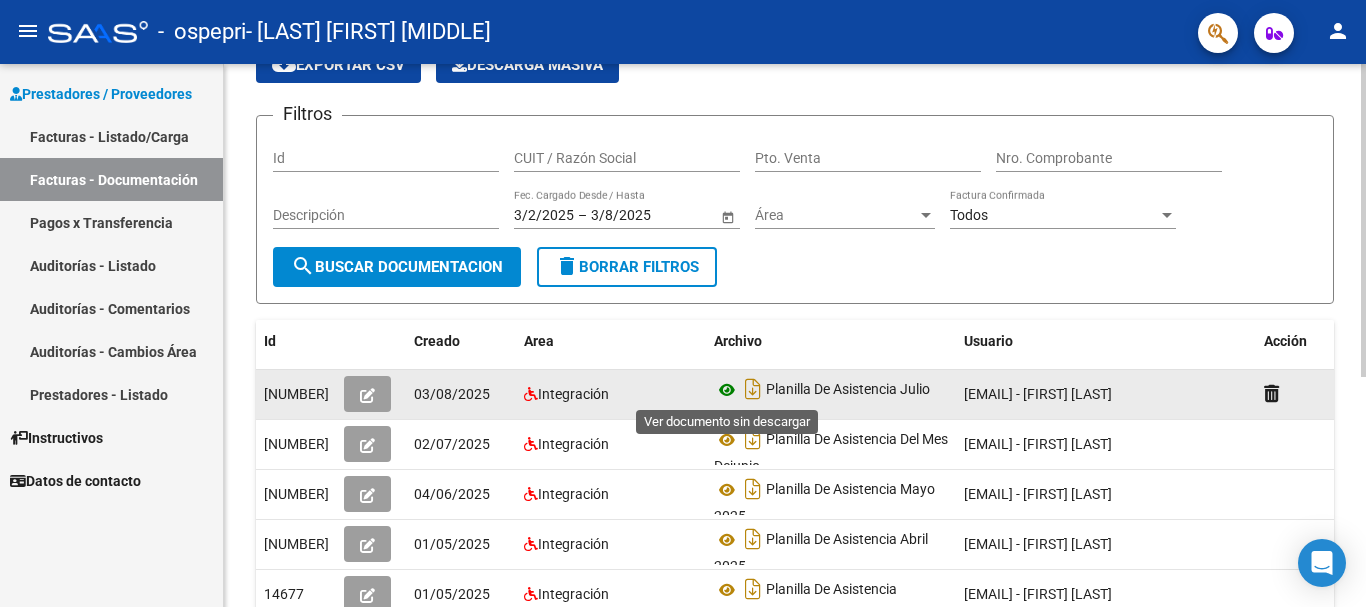 click 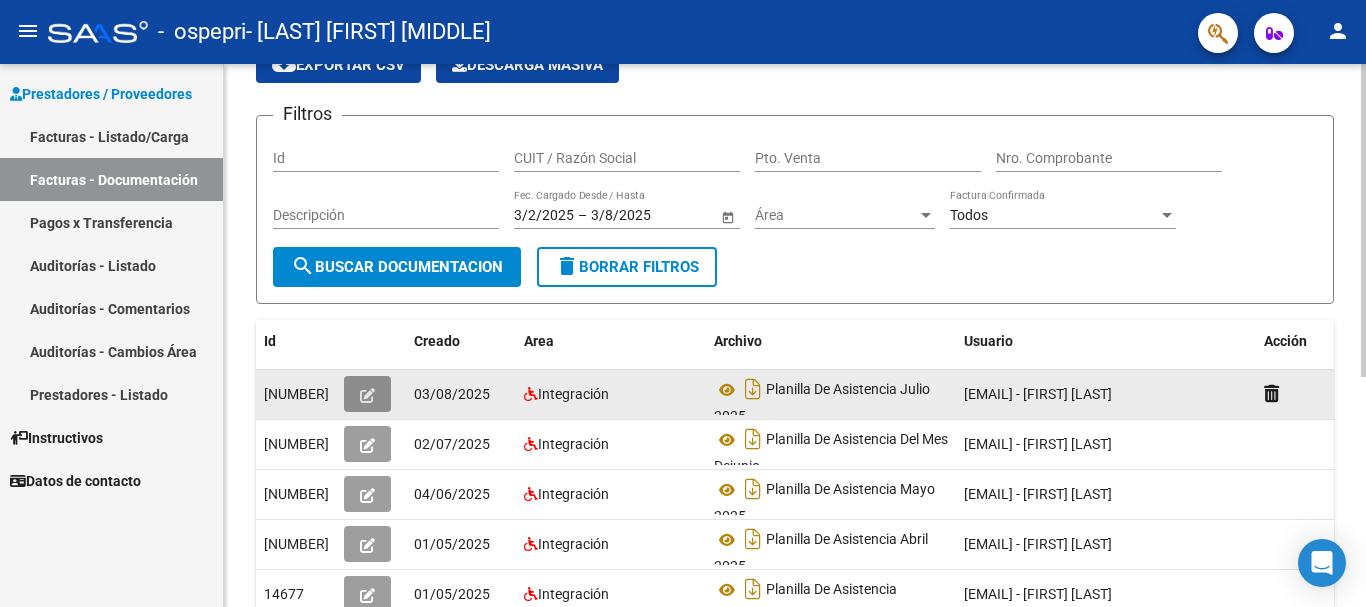 click 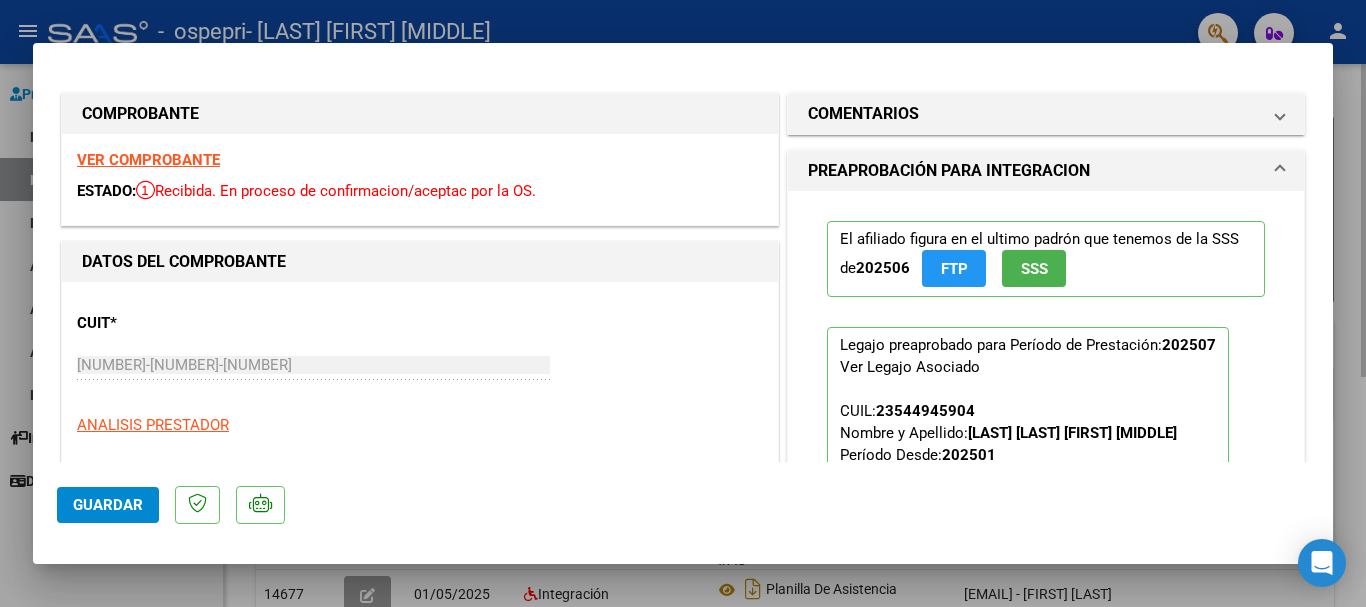 click on "[NUMBER]-[NUMBER]-[NUMBER] Ingresar CUIT" at bounding box center [313, 374] 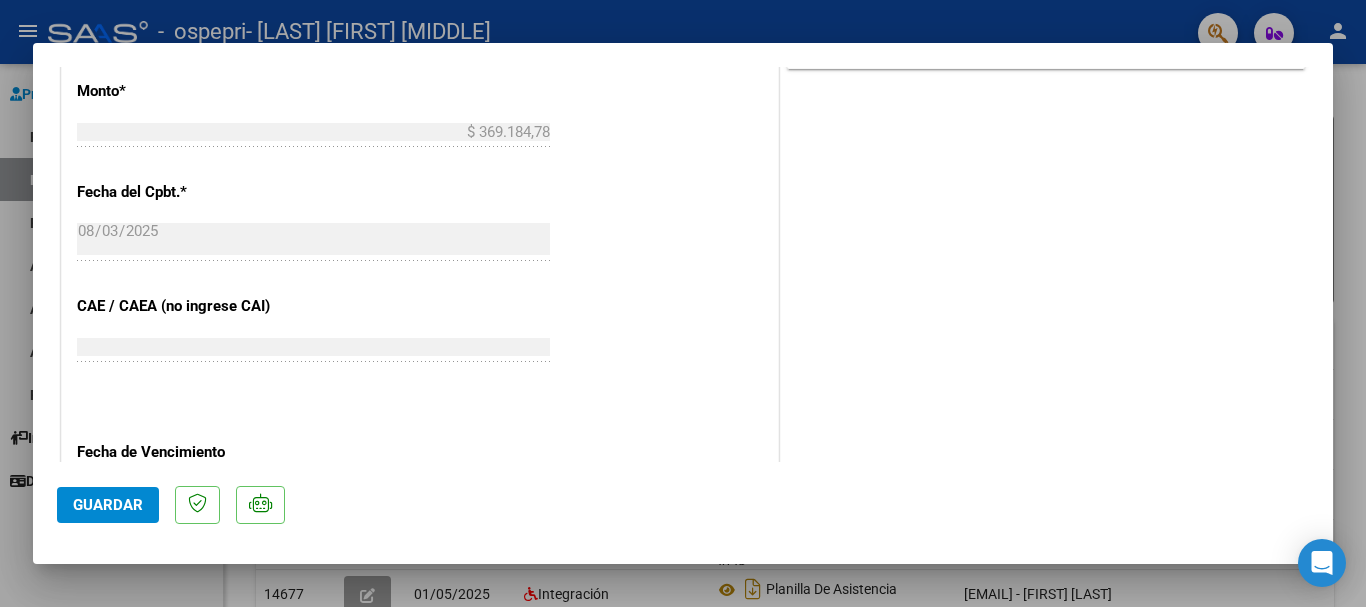 scroll, scrollTop: 1321, scrollLeft: 0, axis: vertical 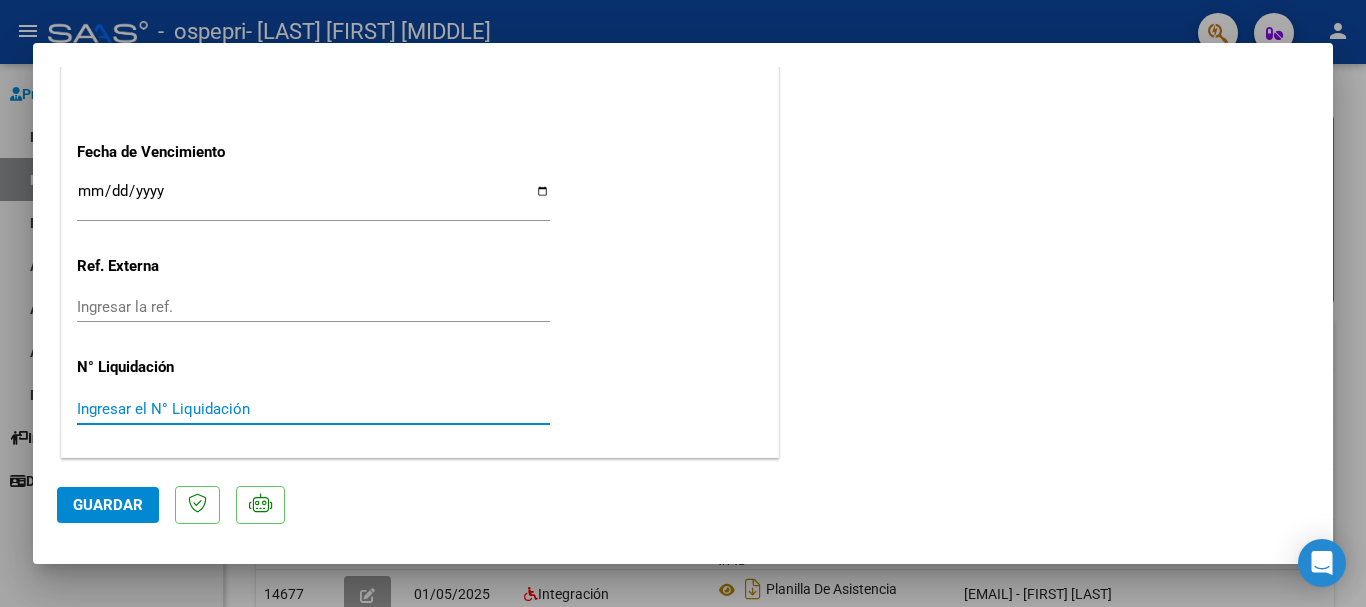 click on "Ingresar el N° Liquidación" at bounding box center (313, 409) 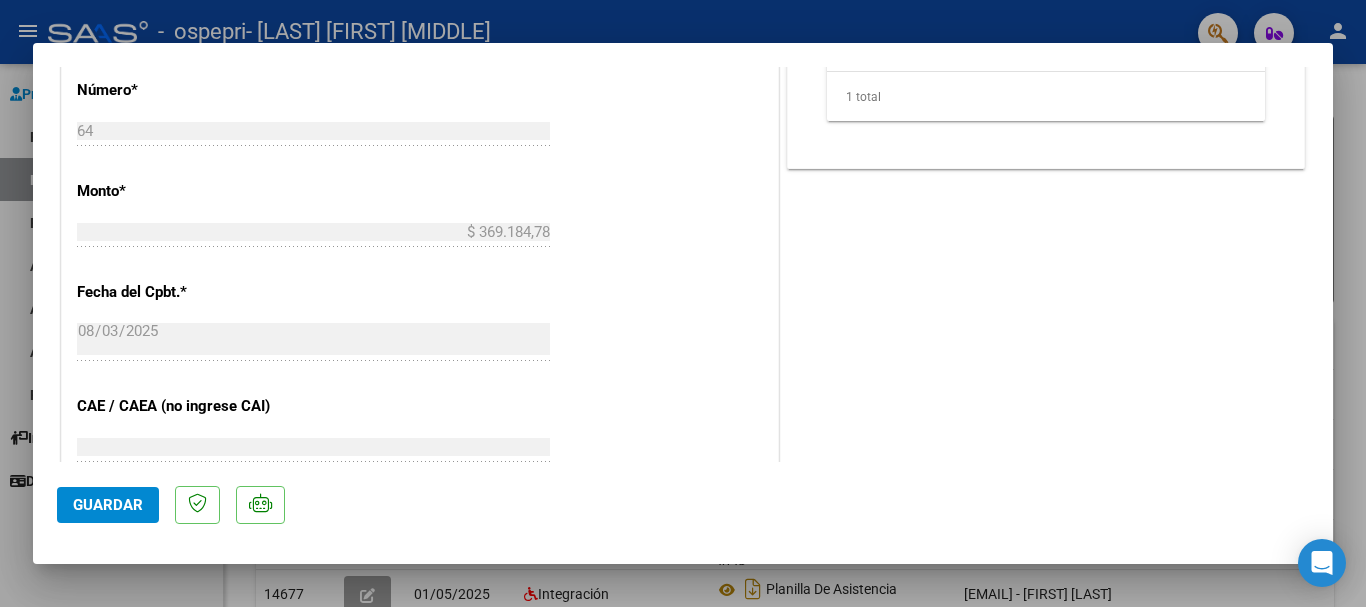scroll, scrollTop: 621, scrollLeft: 0, axis: vertical 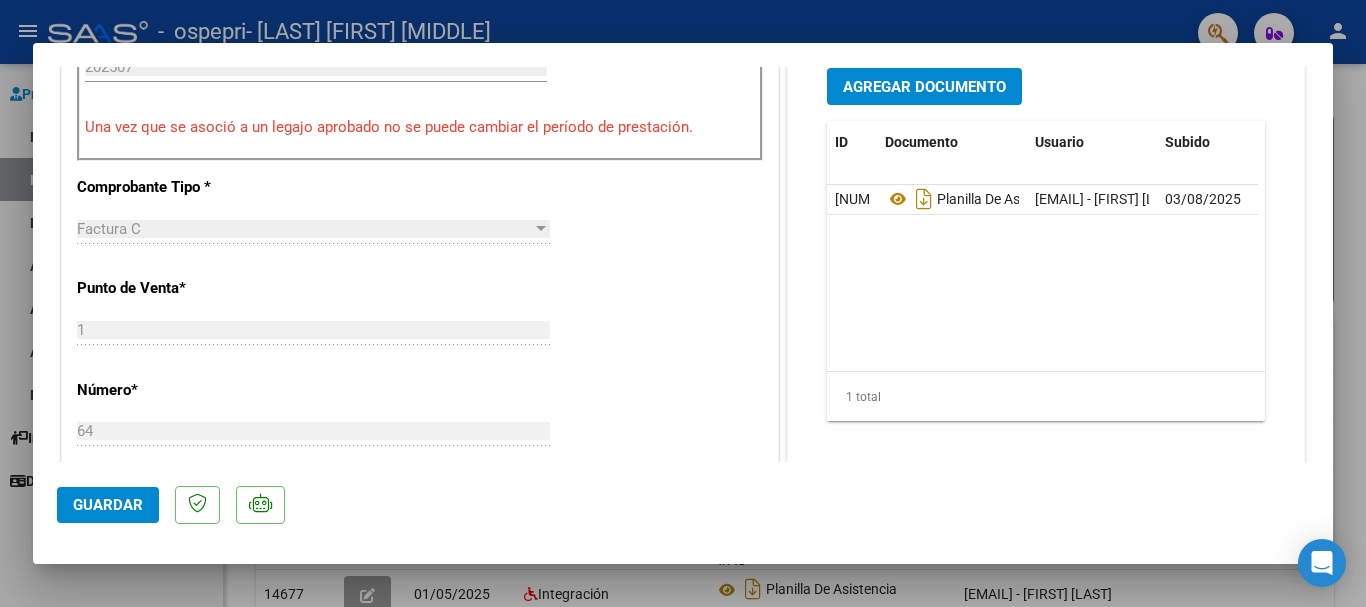 click on "1 Ingresar el Nro." 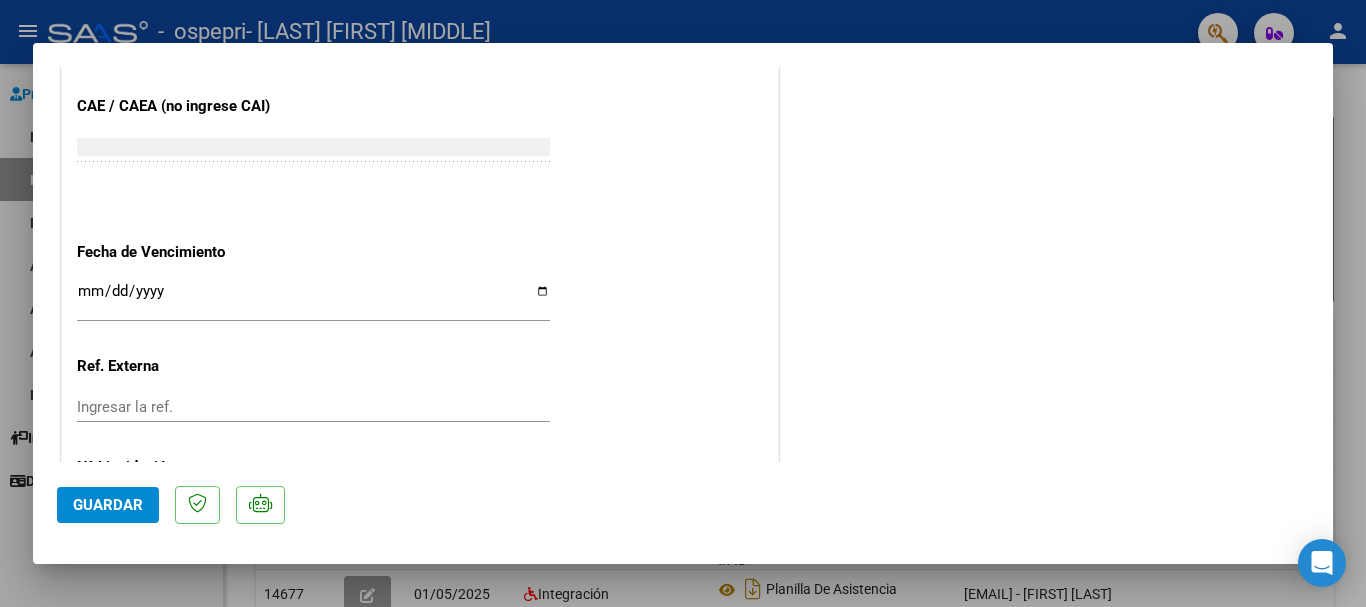 scroll, scrollTop: 1321, scrollLeft: 0, axis: vertical 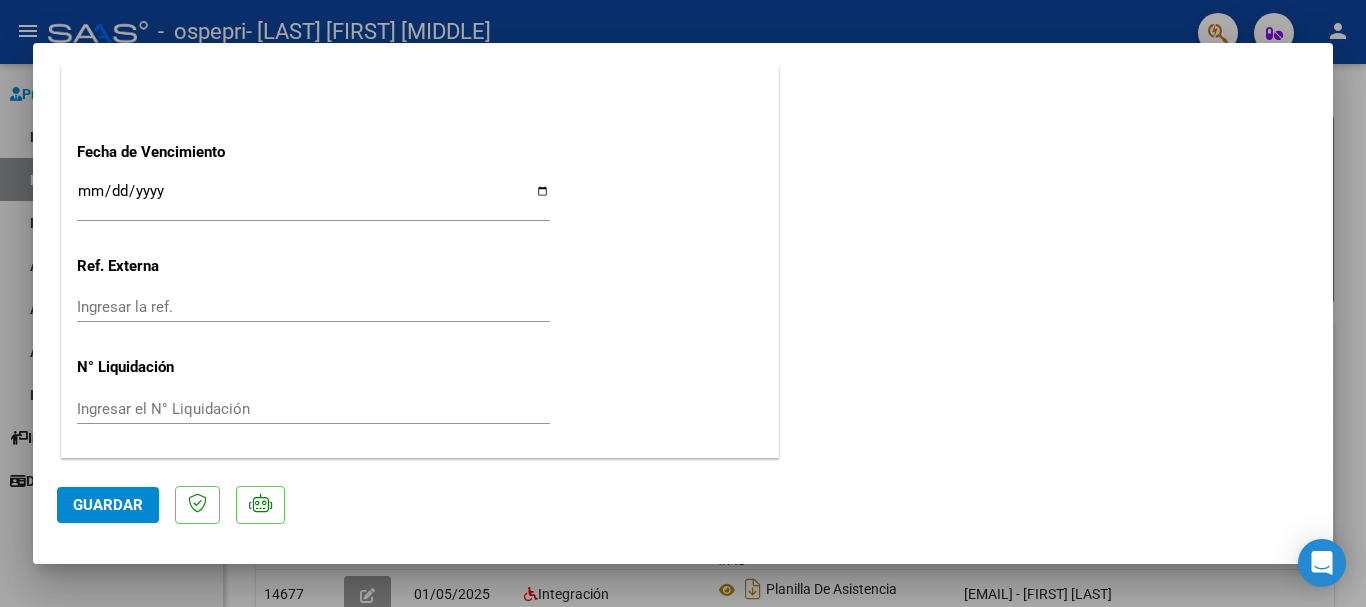 click on "Guardar" 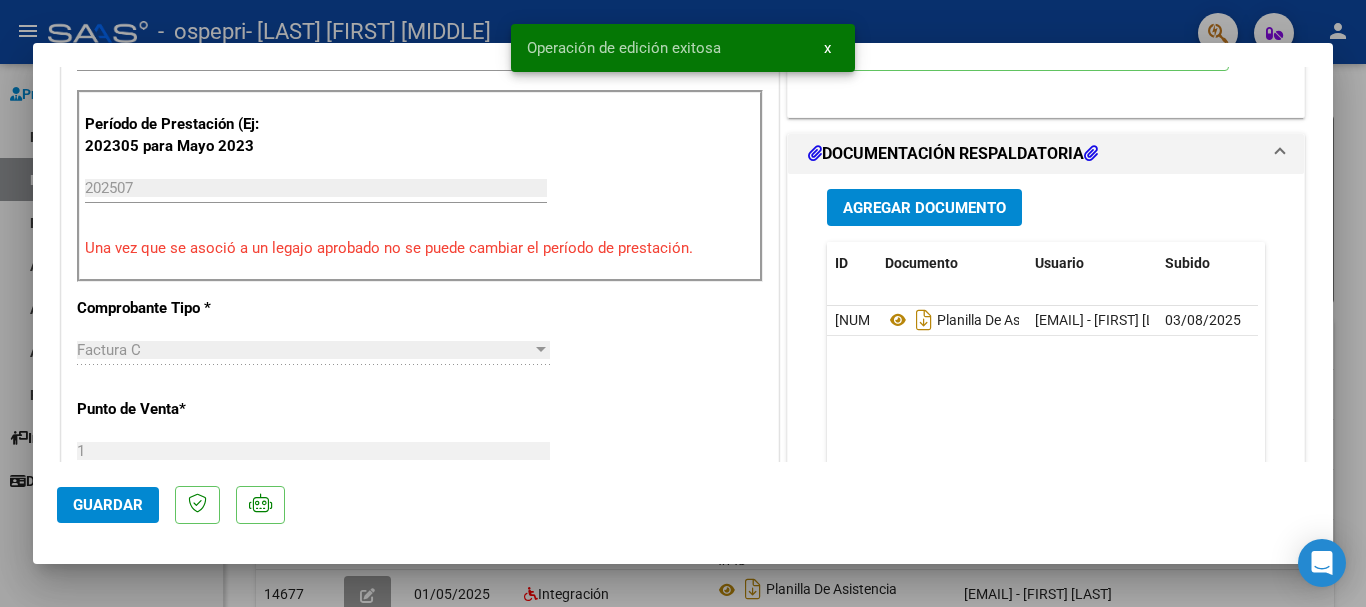 scroll, scrollTop: 0, scrollLeft: 0, axis: both 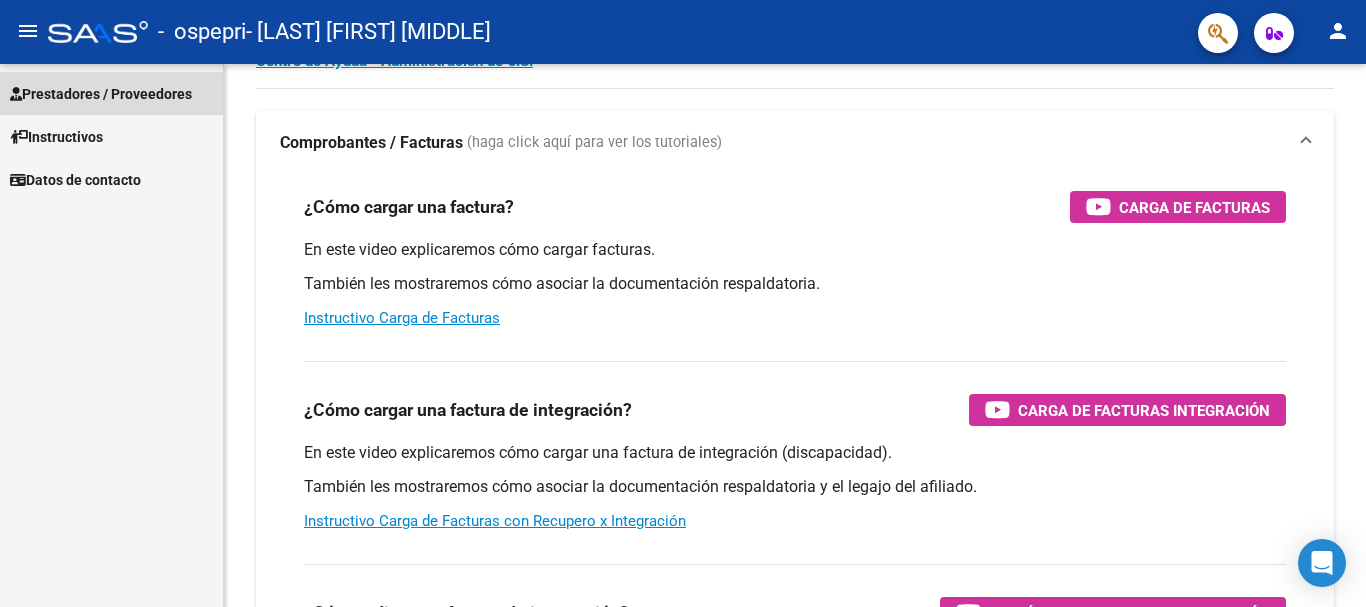 click on "Prestadores / Proveedores" at bounding box center [101, 94] 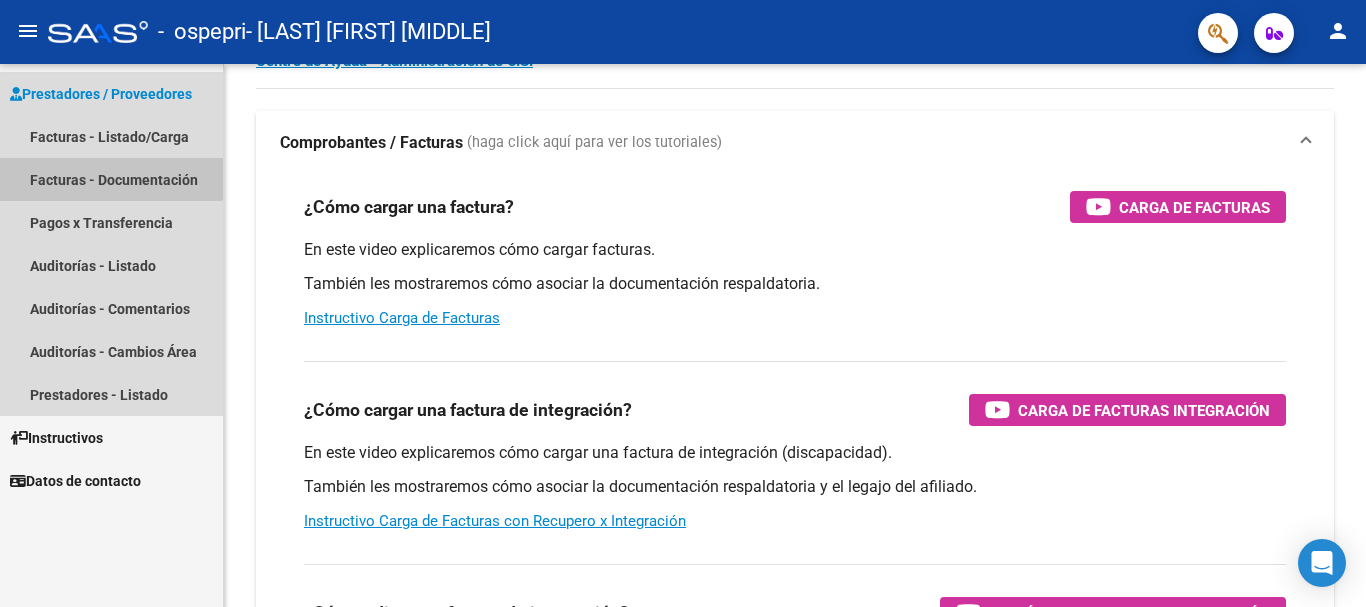 click on "Facturas - Documentación" at bounding box center [111, 179] 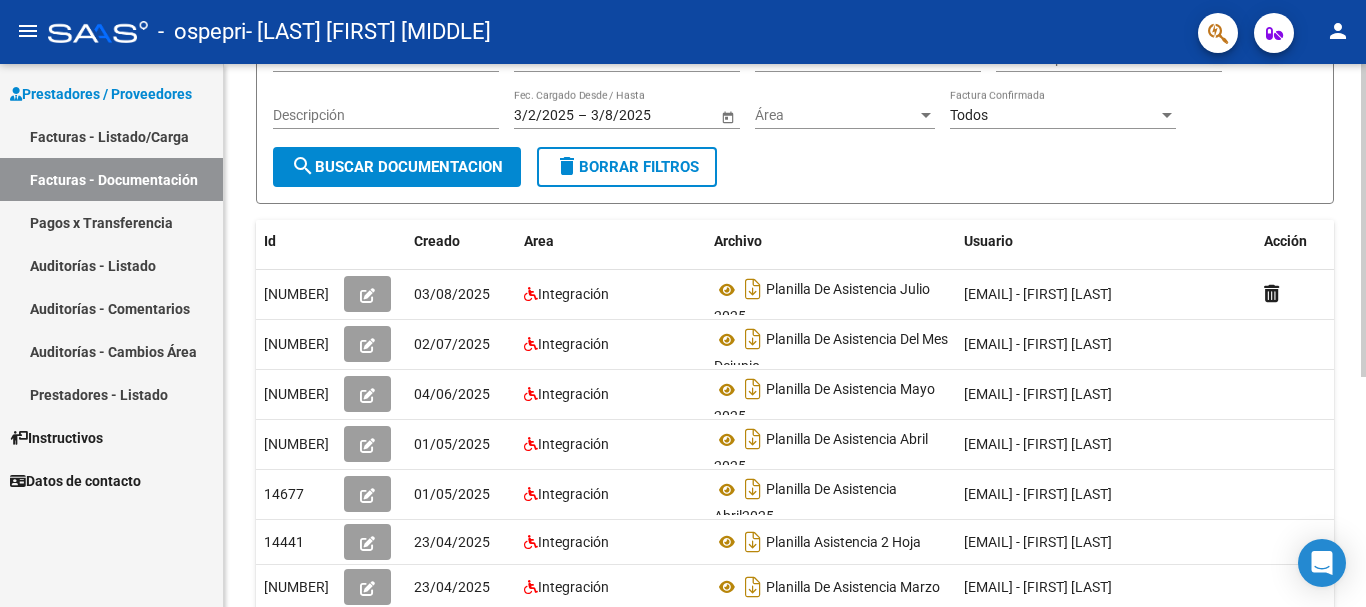 scroll, scrollTop: 0, scrollLeft: 0, axis: both 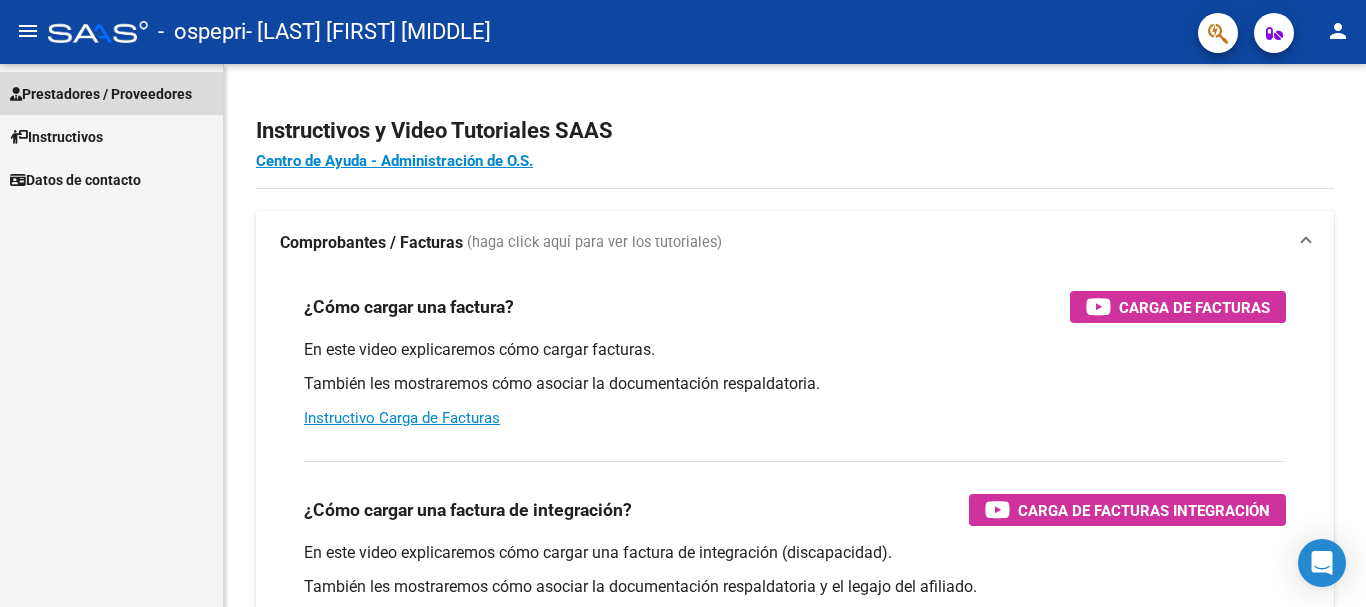 click on "Prestadores / Proveedores" at bounding box center (101, 94) 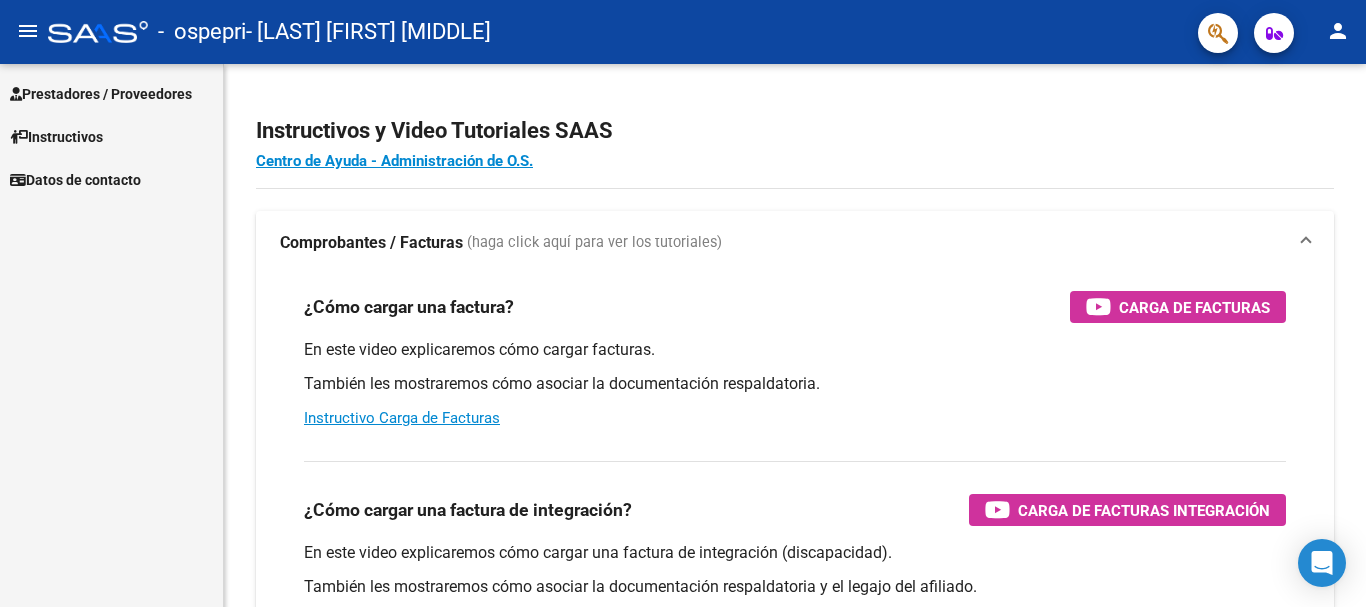 click on "Prestadores / Proveedores" at bounding box center (101, 94) 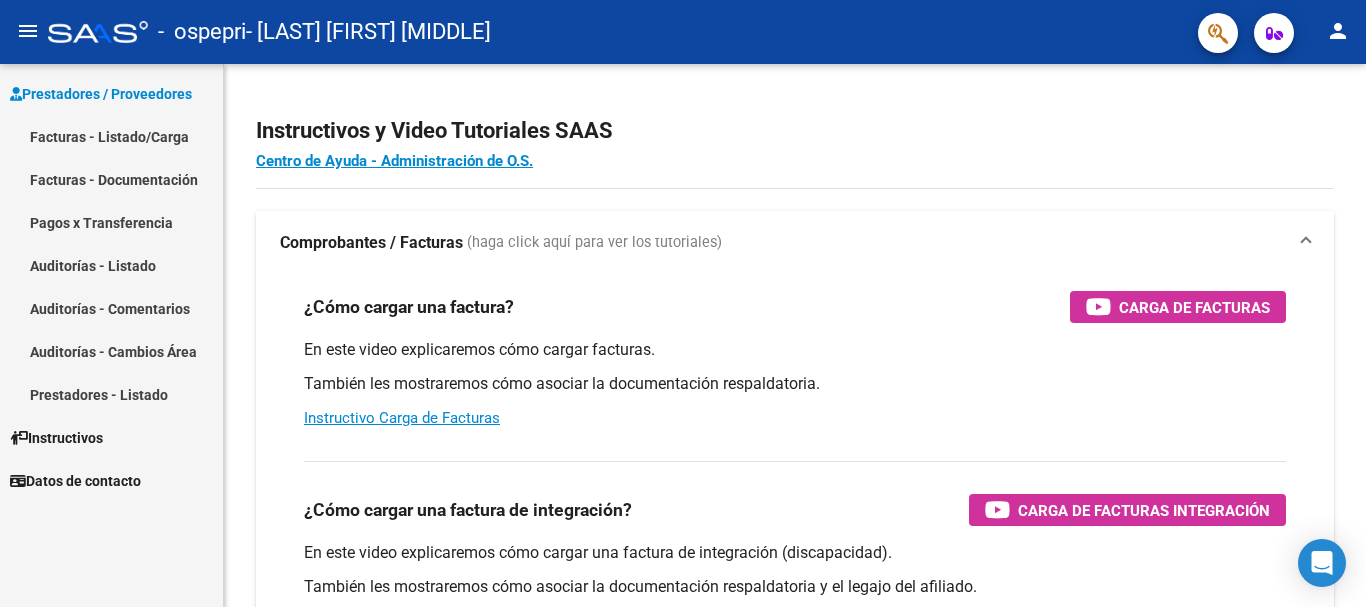 click on "Facturas - Listado/Carga" at bounding box center [111, 136] 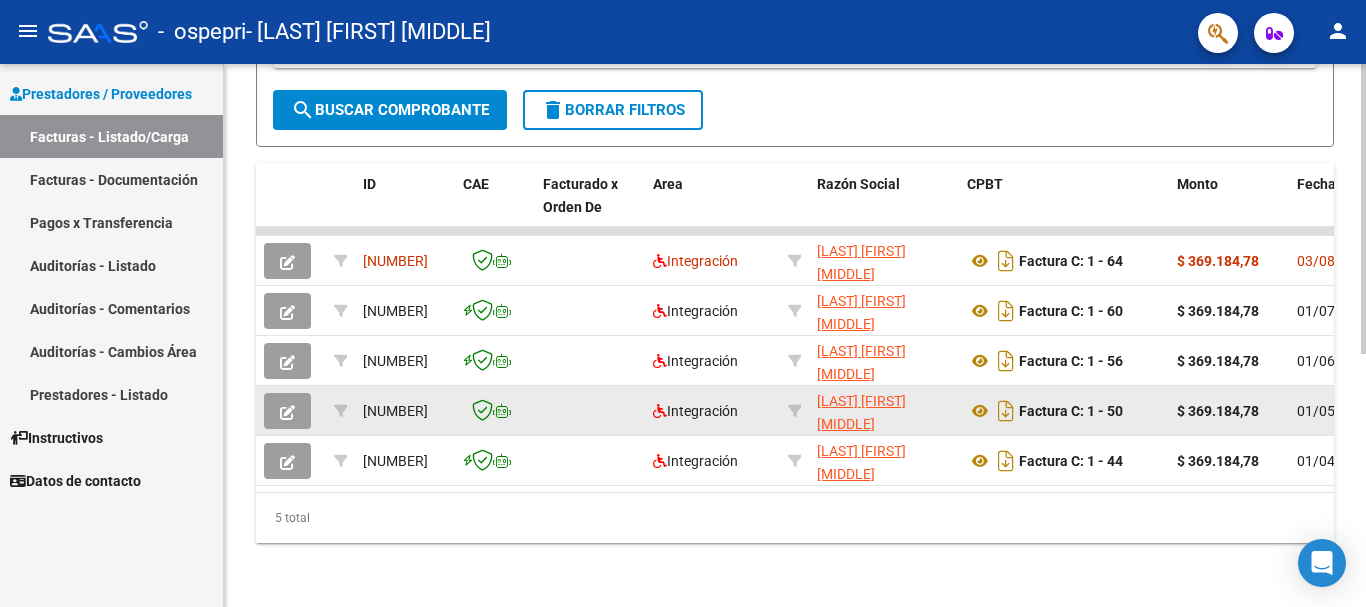 scroll, scrollTop: 0, scrollLeft: 0, axis: both 